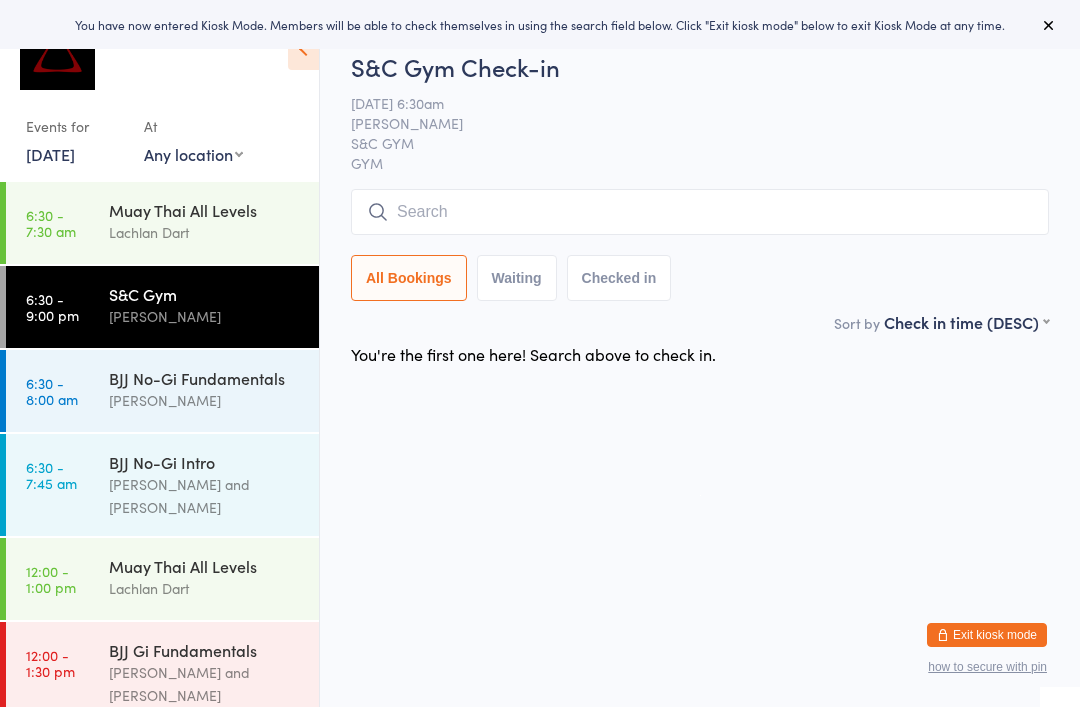 scroll, scrollTop: 0, scrollLeft: 0, axis: both 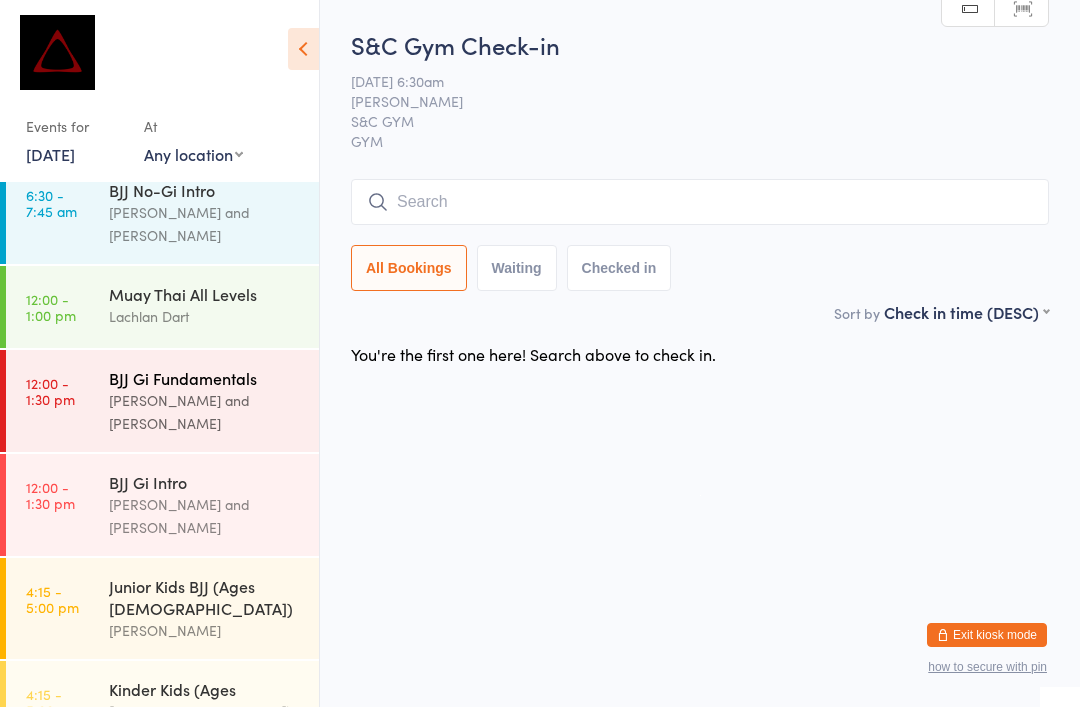 click on "[PERSON_NAME] and [PERSON_NAME]" at bounding box center (205, 412) 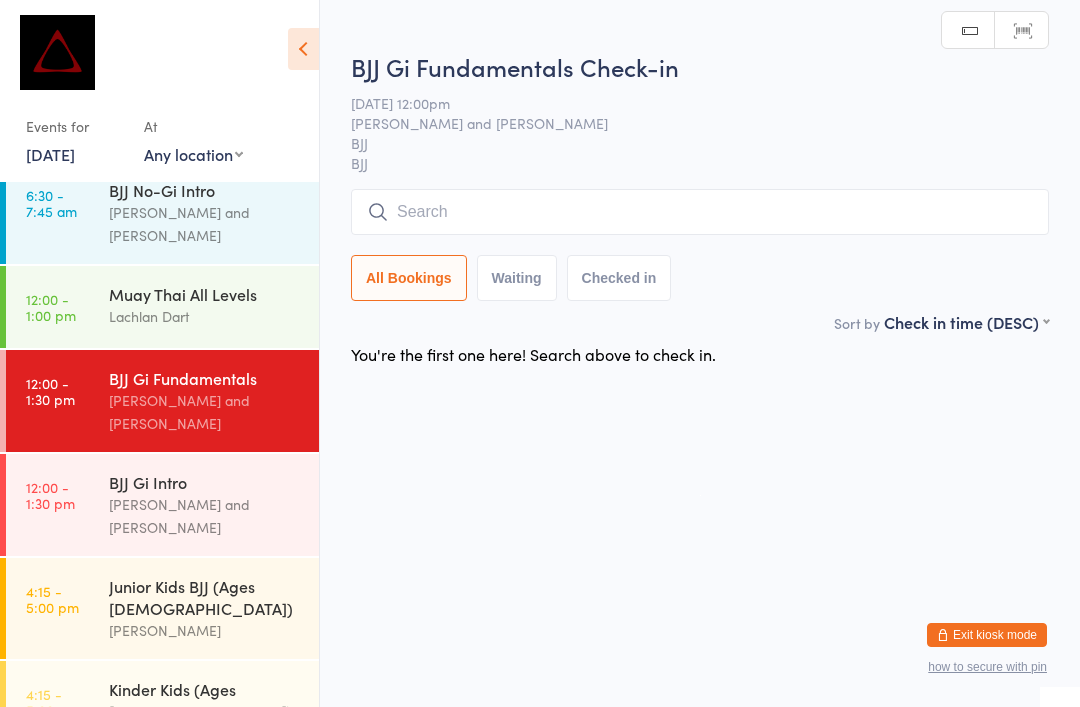 click at bounding box center [700, 212] 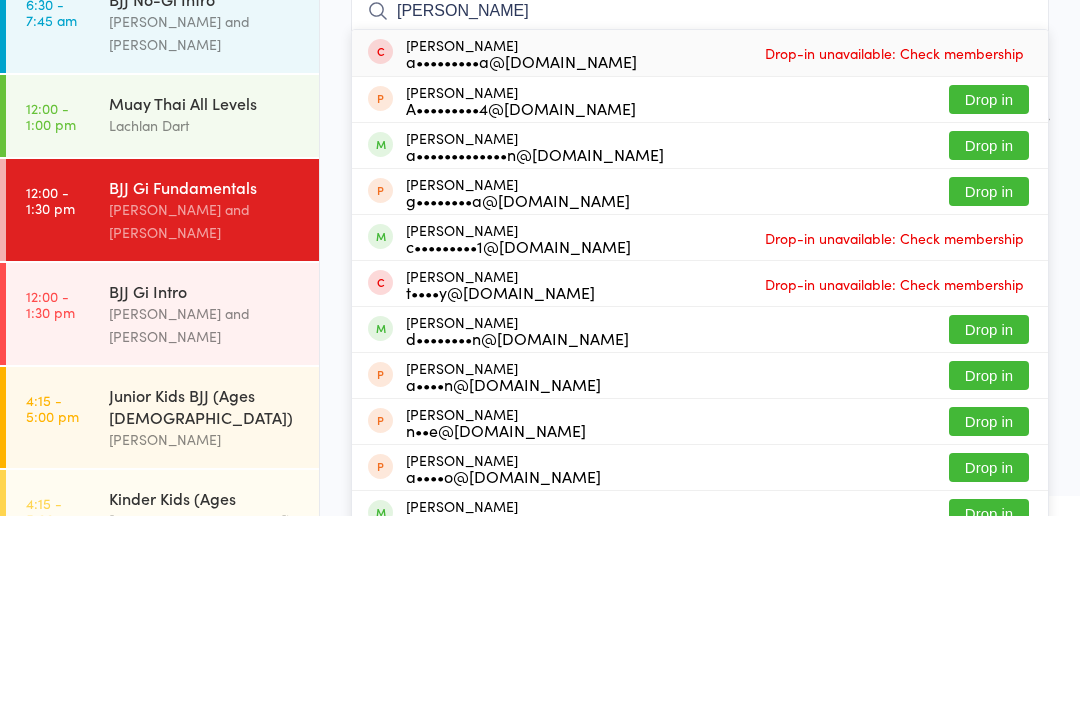 type on "[PERSON_NAME]" 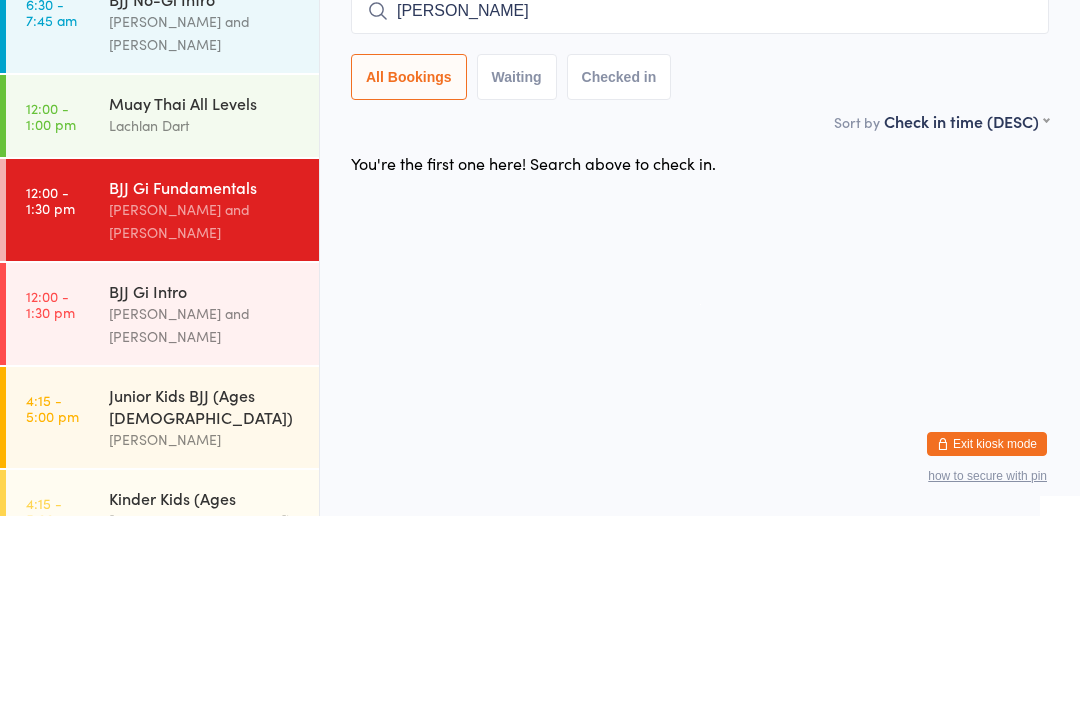 type 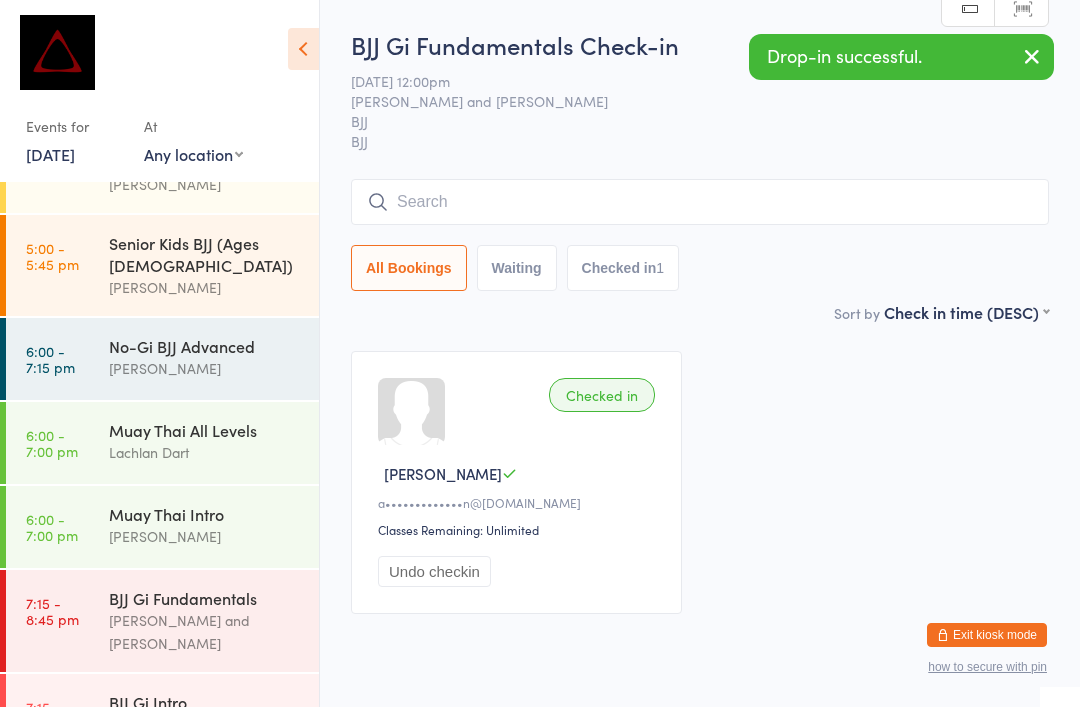 scroll, scrollTop: 819, scrollLeft: 0, axis: vertical 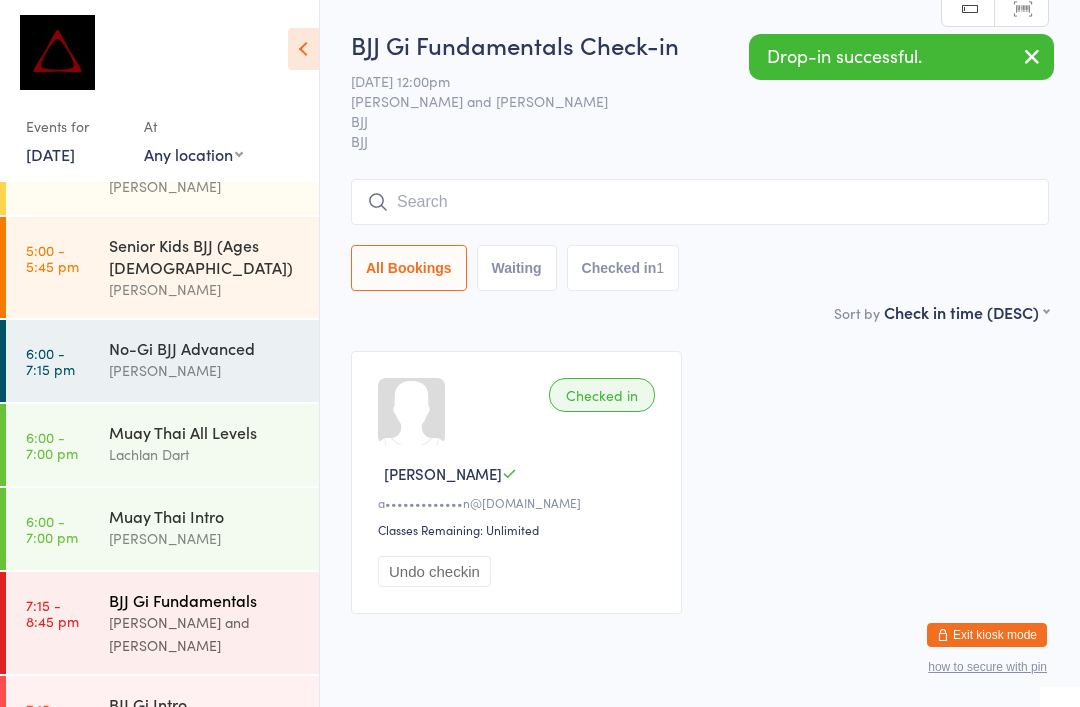 click on "BJJ Gi Fundamentals" at bounding box center [205, 600] 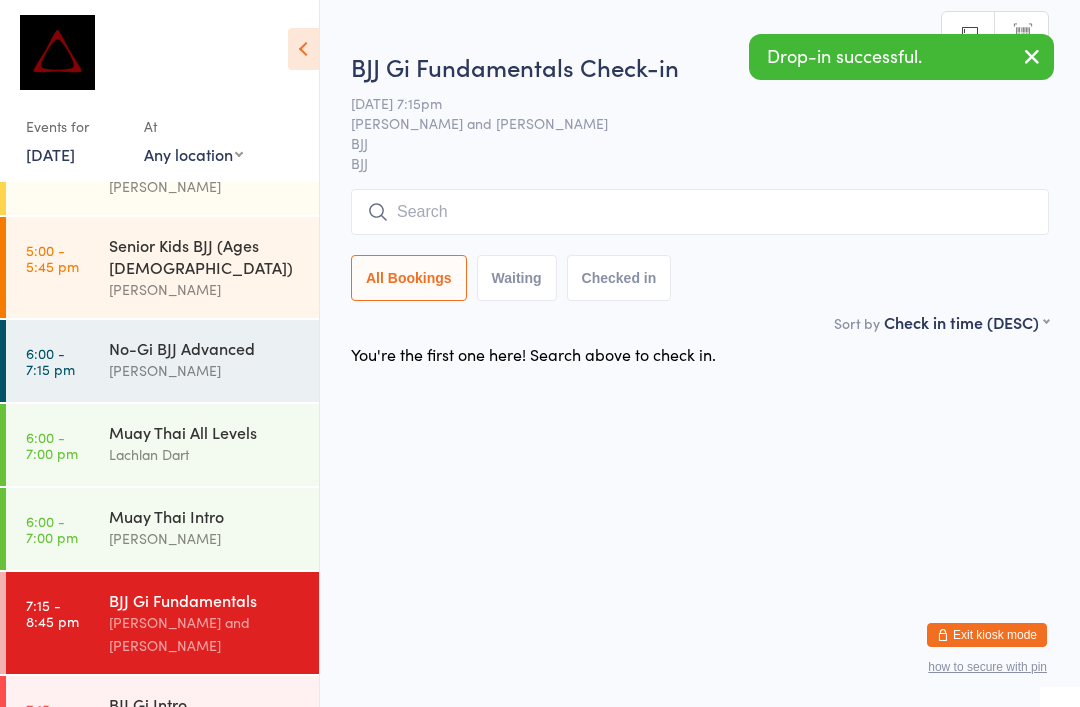 click at bounding box center (700, 212) 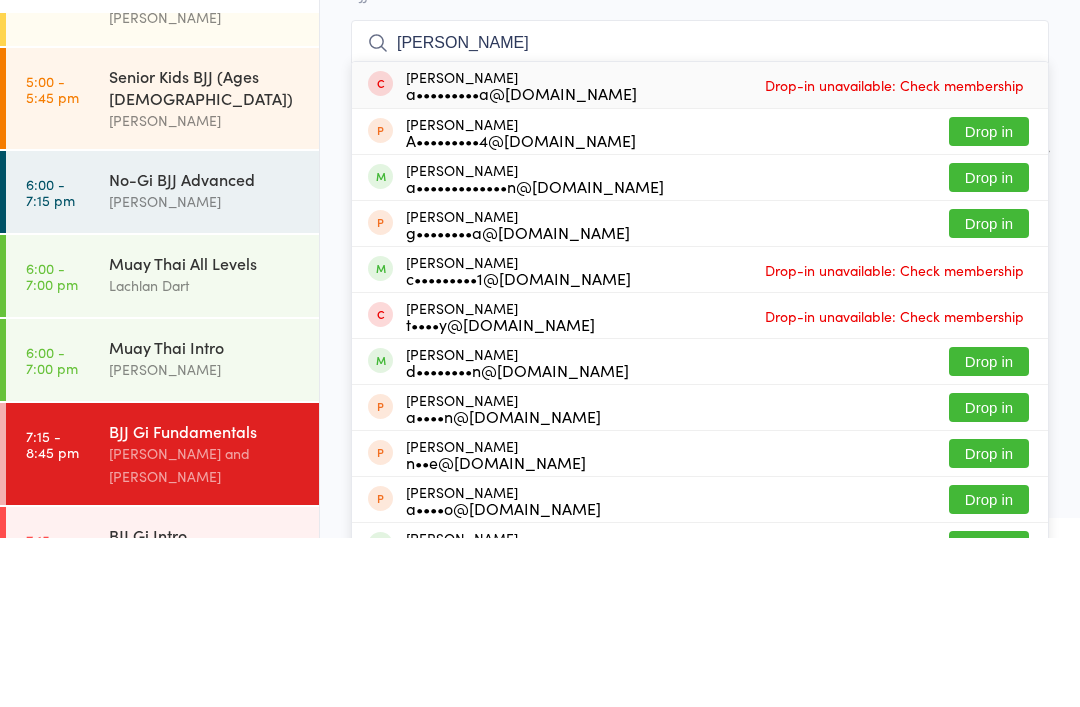 type on "[PERSON_NAME]" 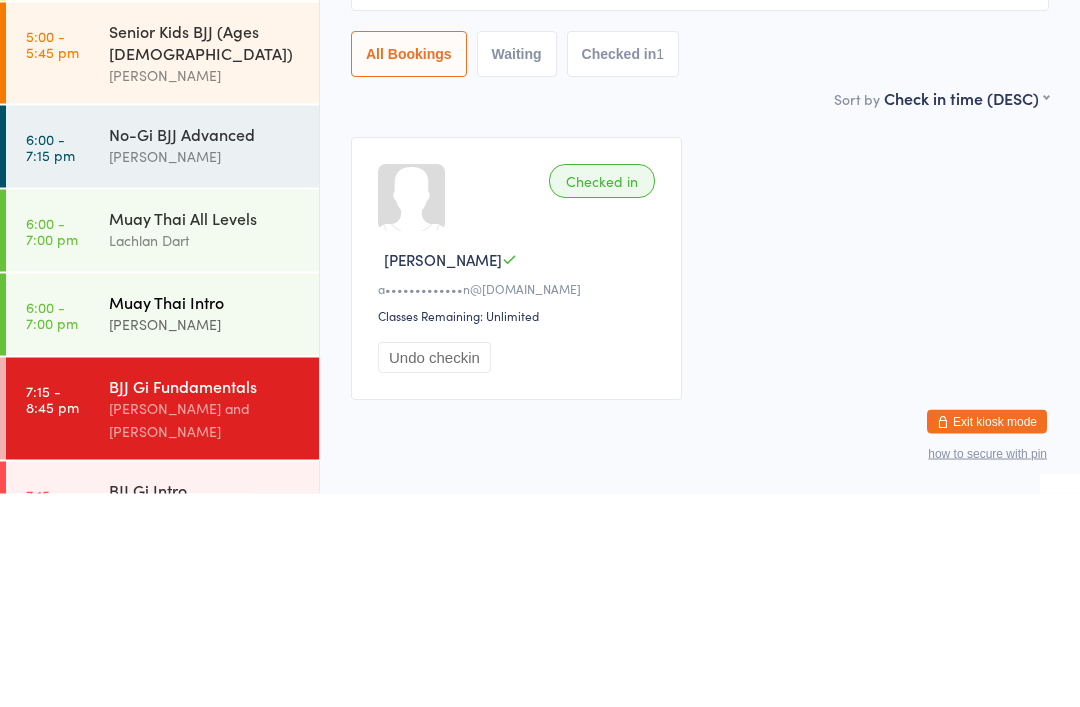 scroll, scrollTop: 819, scrollLeft: 0, axis: vertical 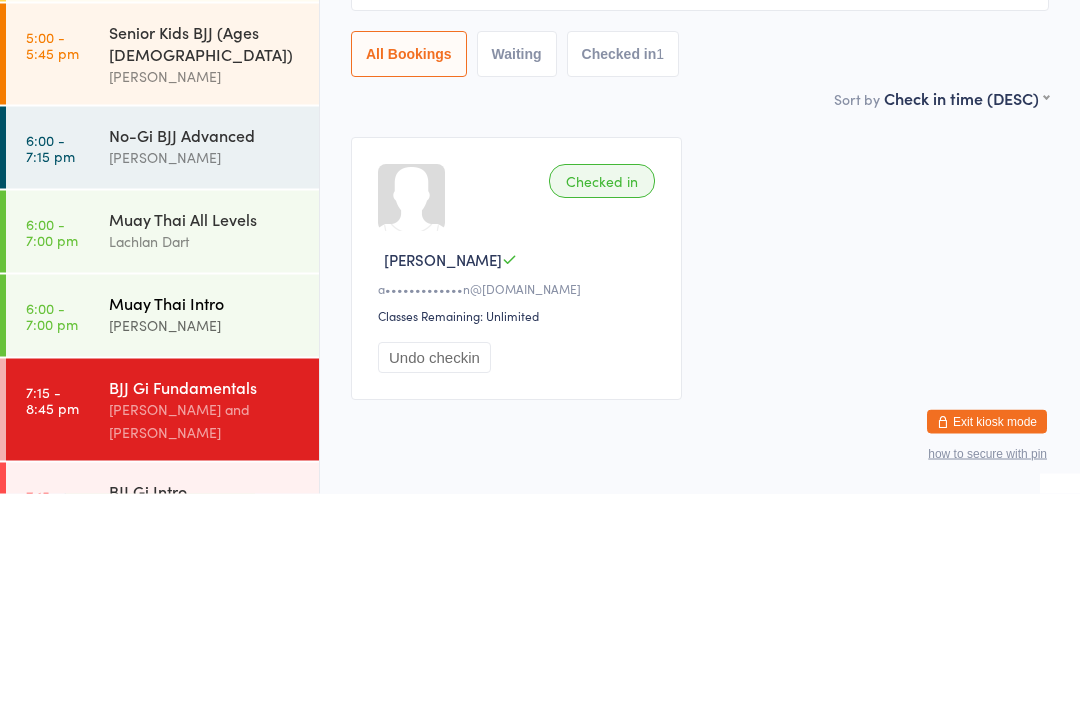 click on "Muay Thai Intro" at bounding box center [205, 516] 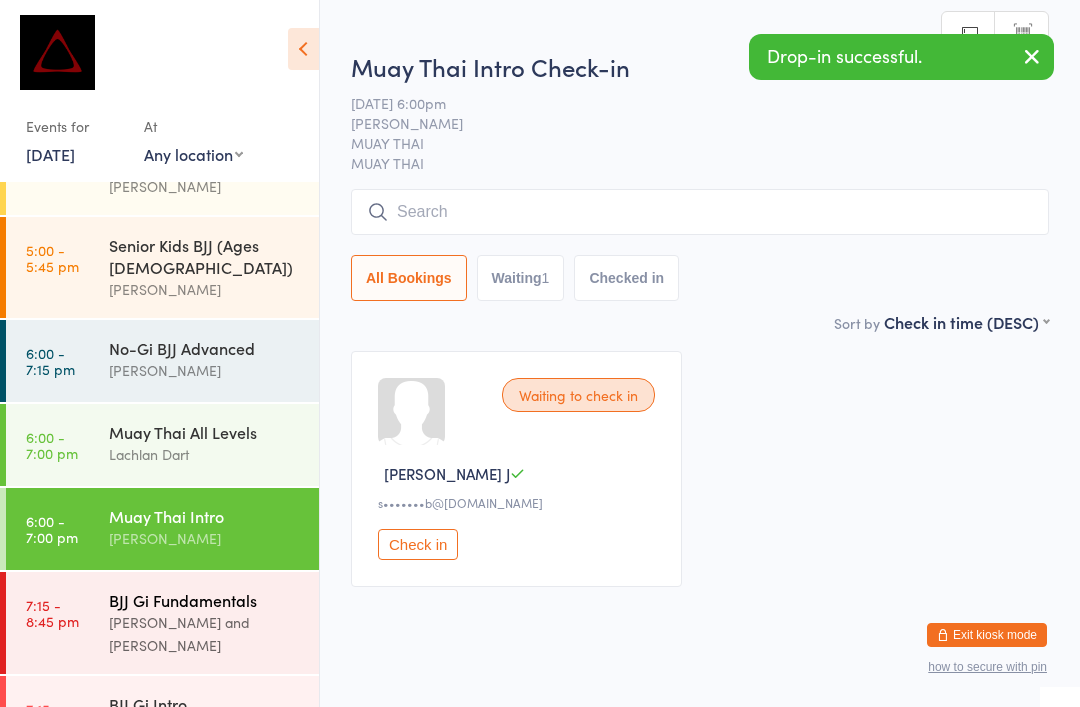 click on "[PERSON_NAME] and [PERSON_NAME]" at bounding box center [205, 634] 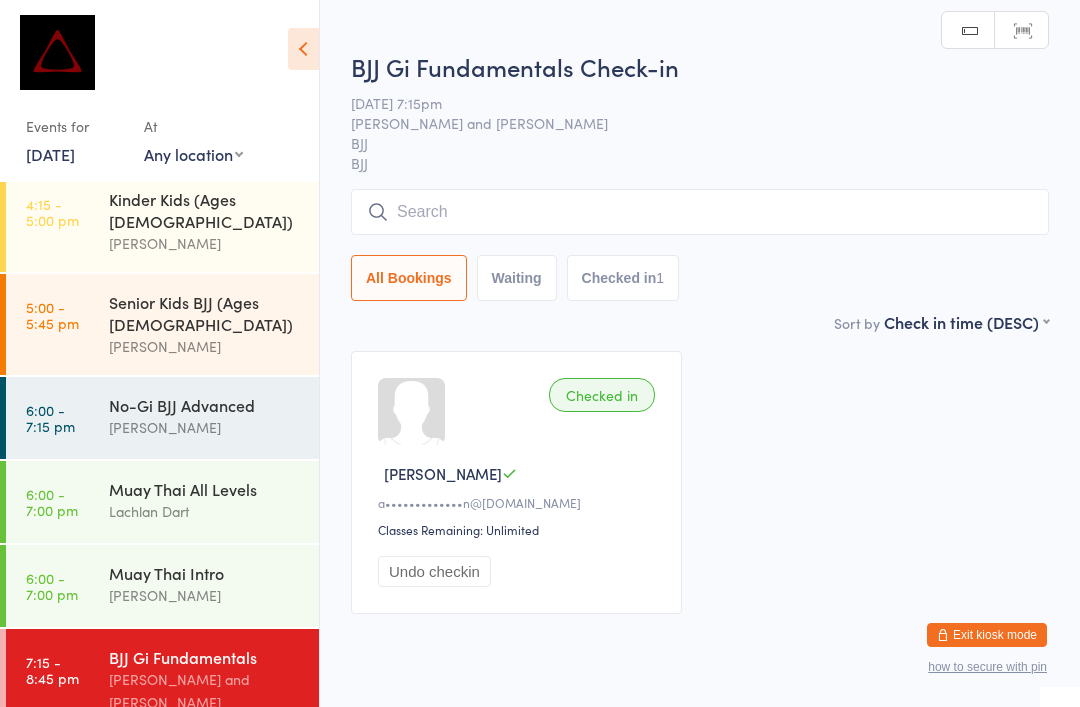 scroll, scrollTop: 757, scrollLeft: 0, axis: vertical 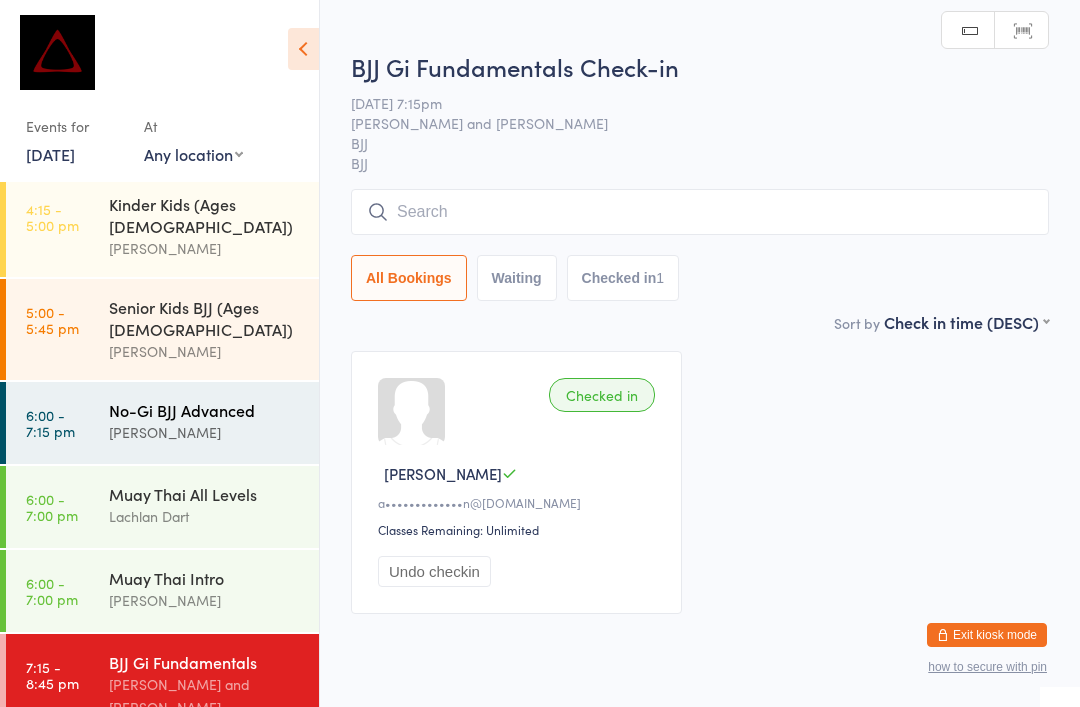 click on "No-Gi BJJ Advanced" at bounding box center [205, 410] 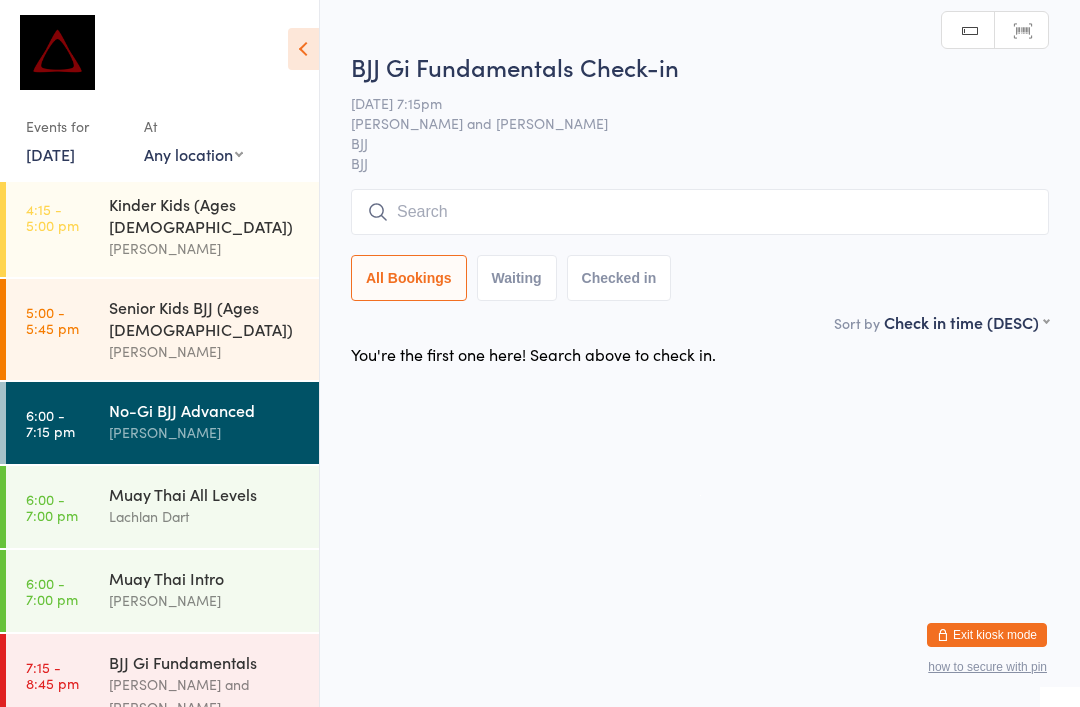 click at bounding box center (700, 212) 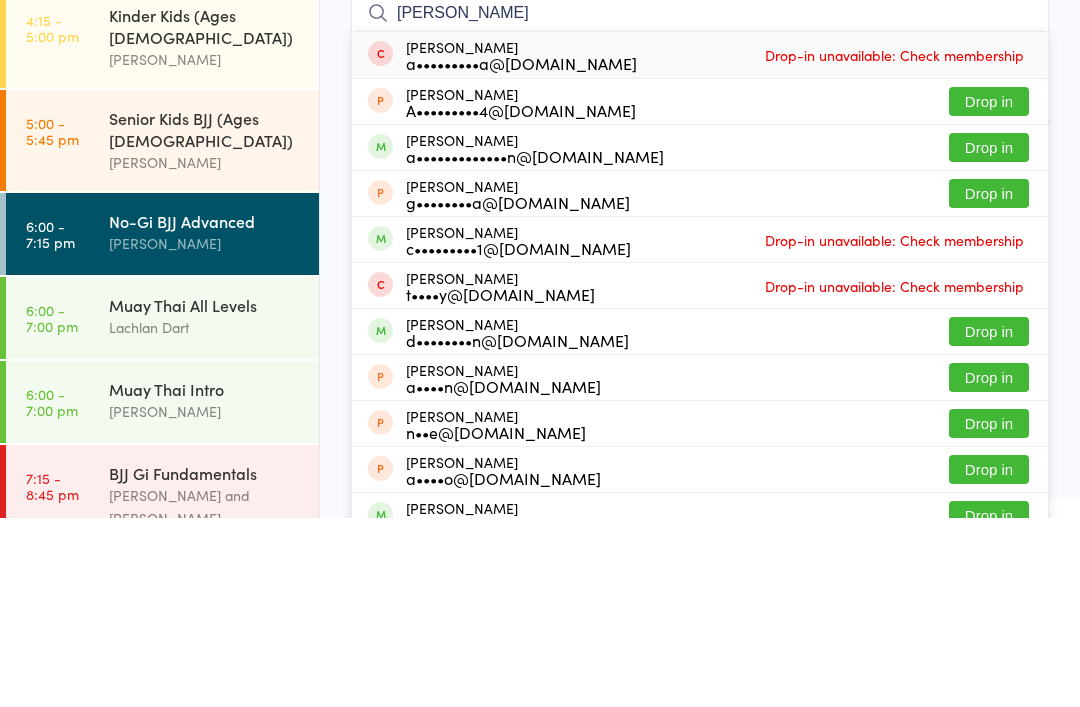 type on "[PERSON_NAME]" 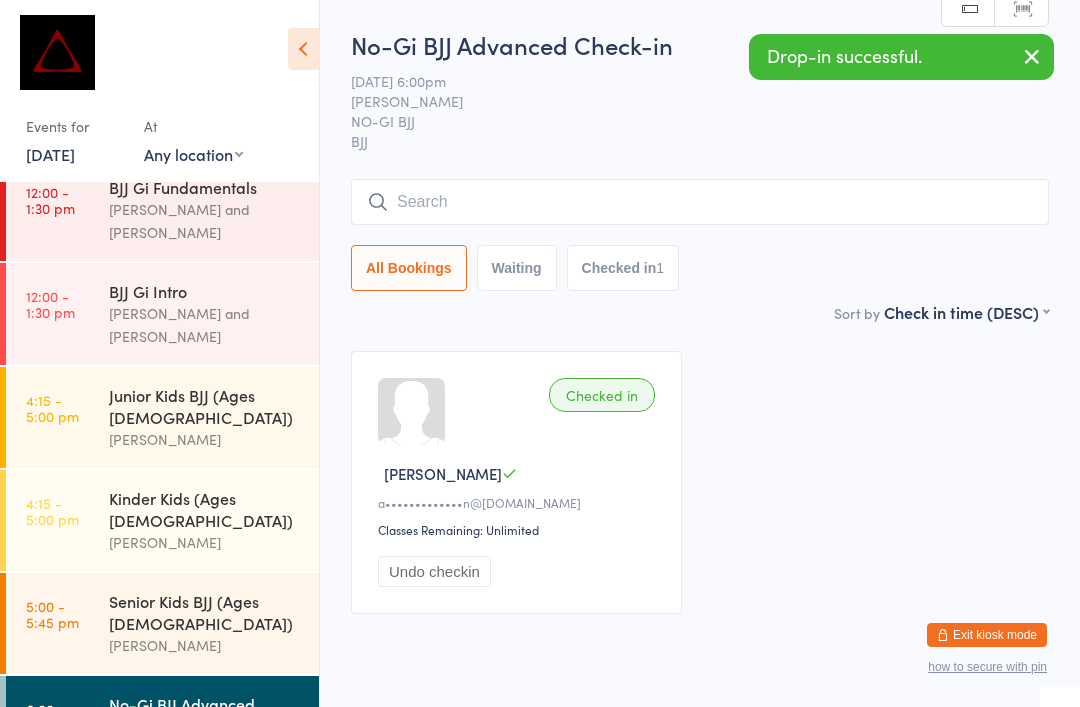 scroll, scrollTop: 451, scrollLeft: 0, axis: vertical 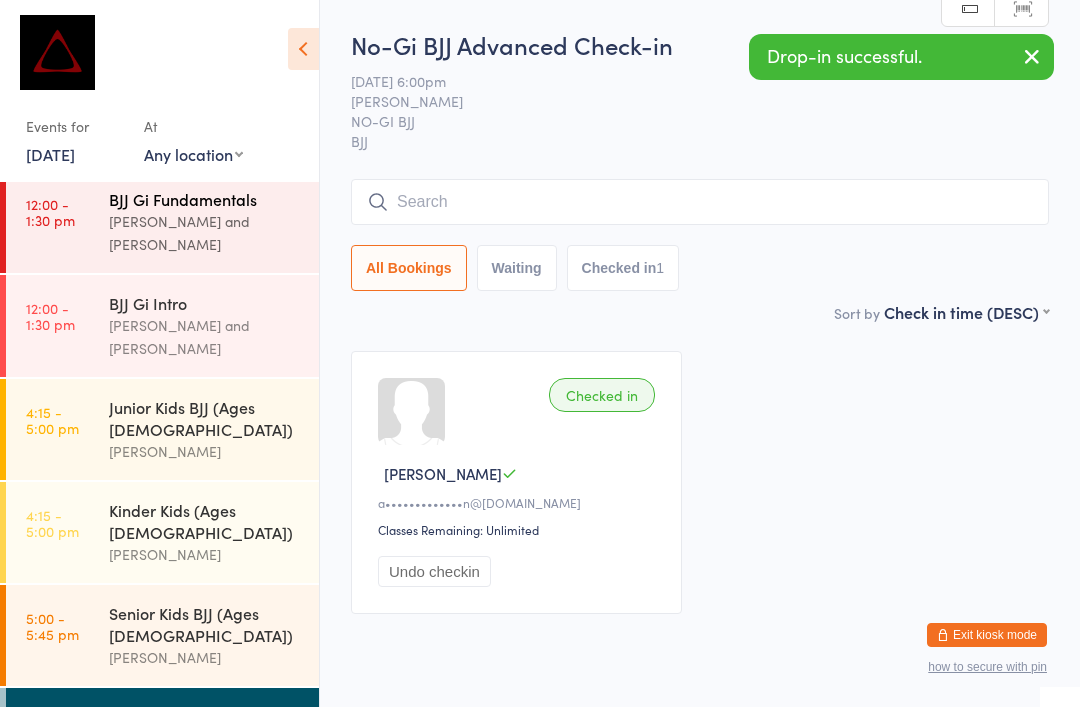 click on "[PERSON_NAME] and [PERSON_NAME]" at bounding box center (205, 233) 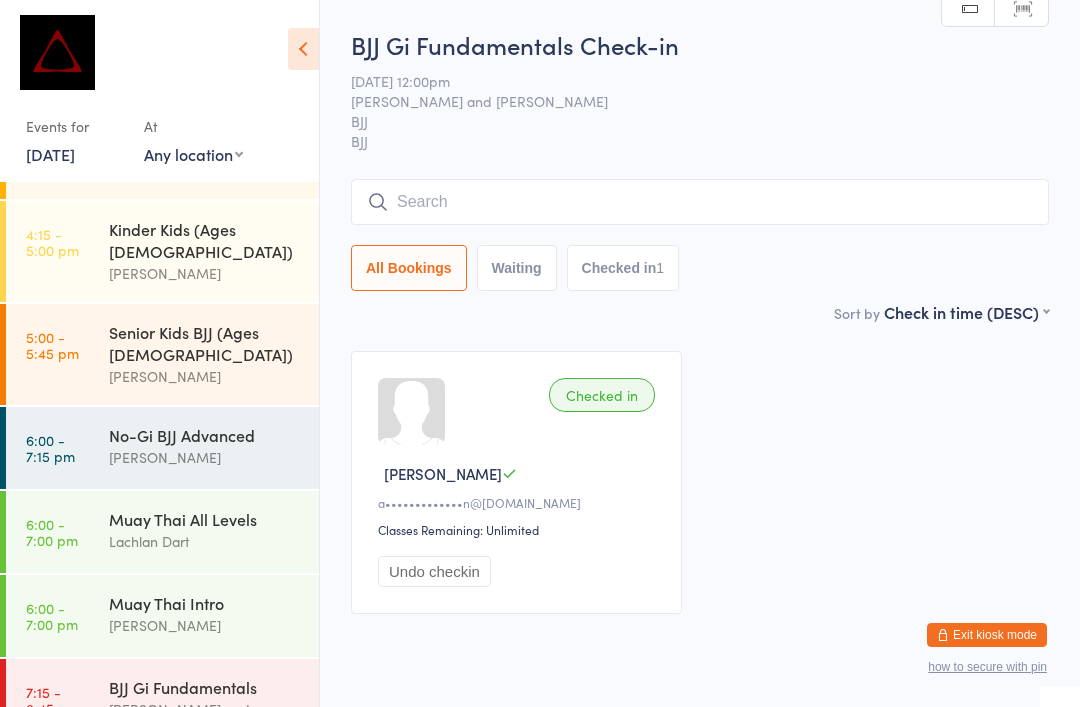 scroll, scrollTop: 730, scrollLeft: 0, axis: vertical 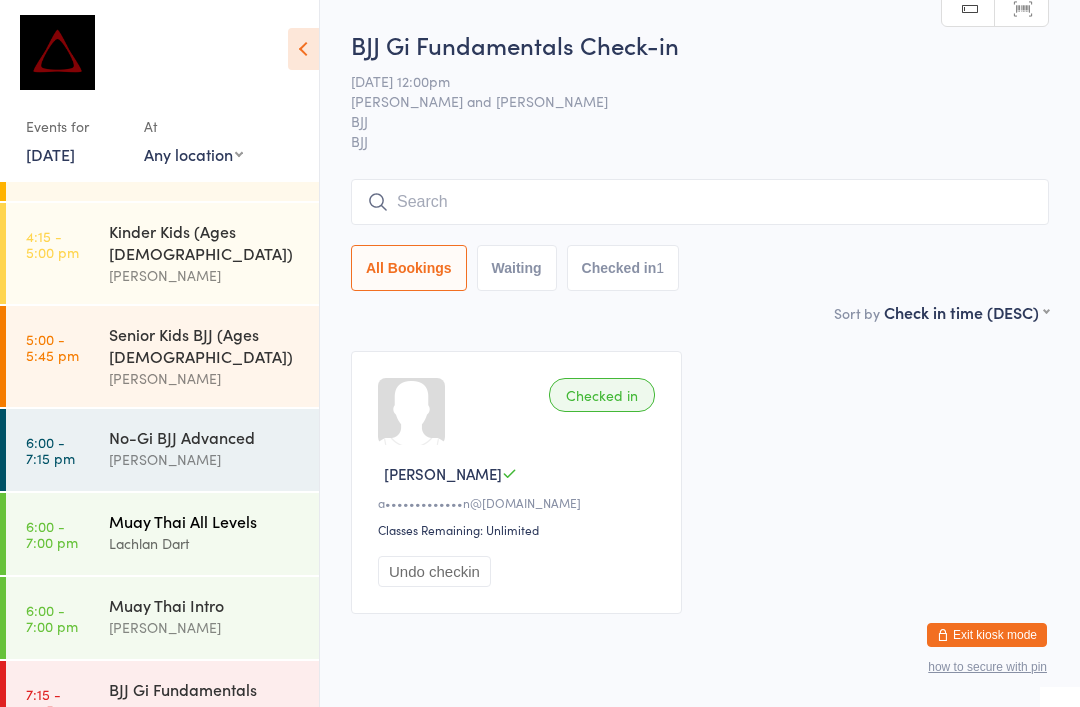 click on "Lachlan Dart" at bounding box center (205, 543) 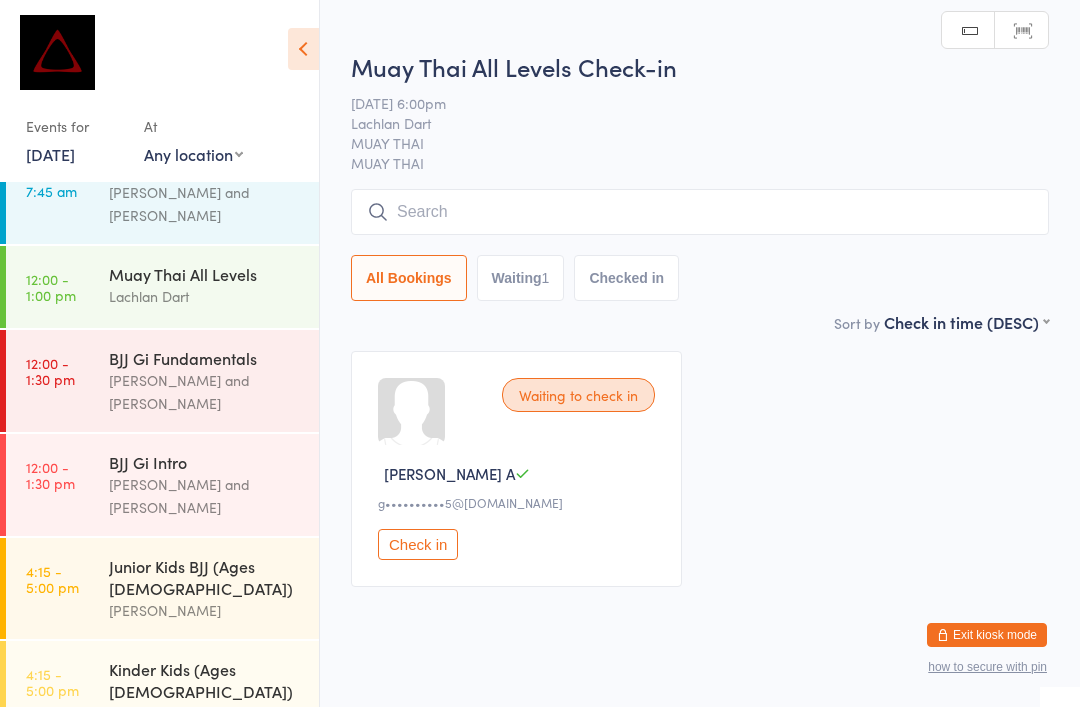 scroll, scrollTop: 287, scrollLeft: 0, axis: vertical 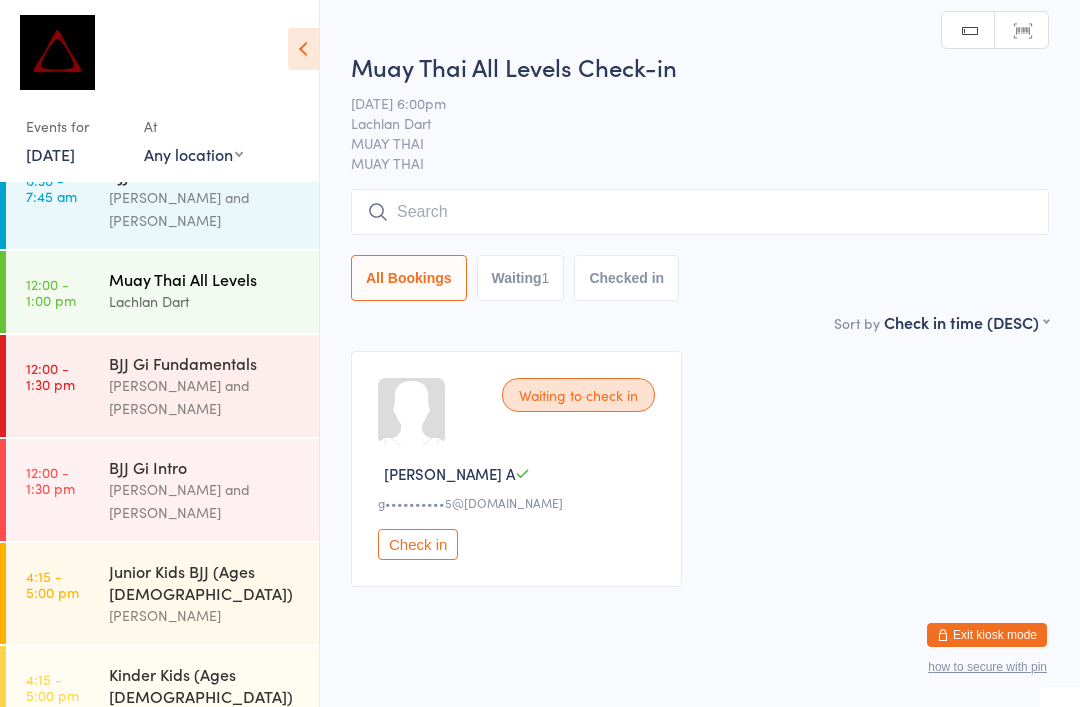 click on "Muay Thai All Levels" at bounding box center (205, 279) 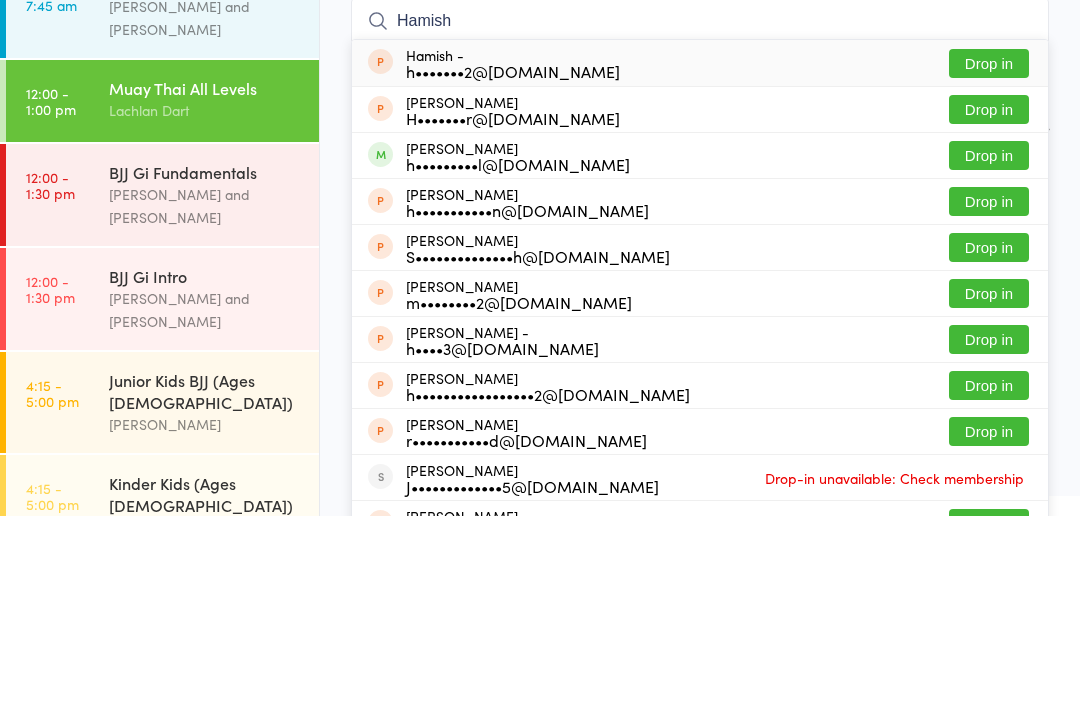 type on "Hamish" 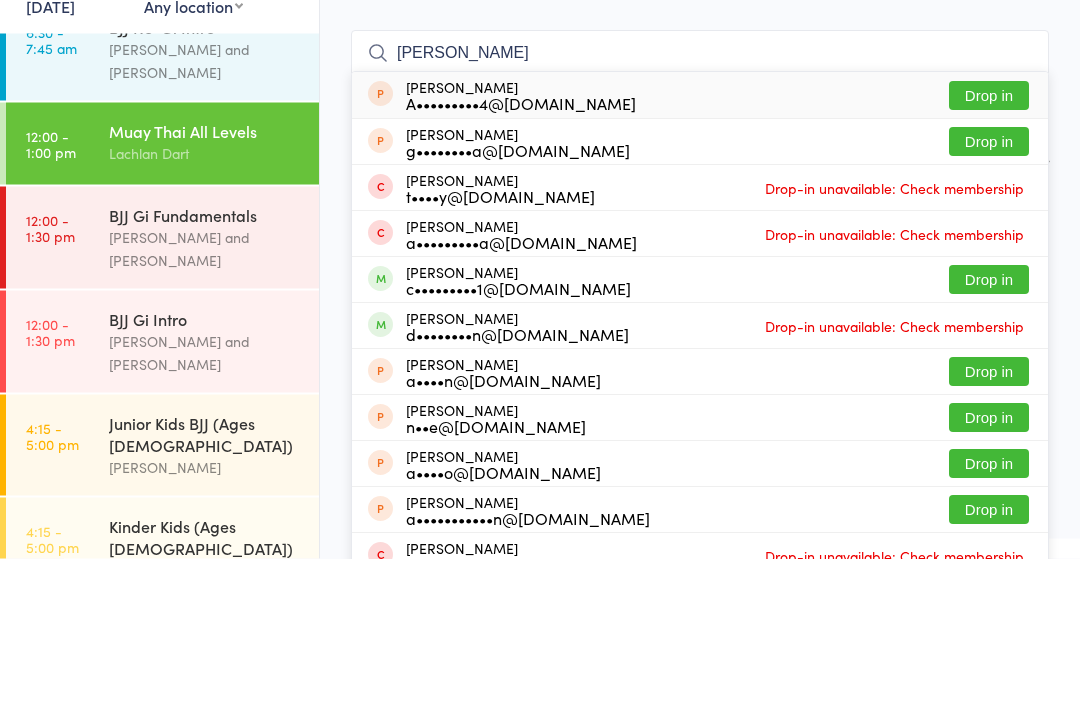 type on "[PERSON_NAME]" 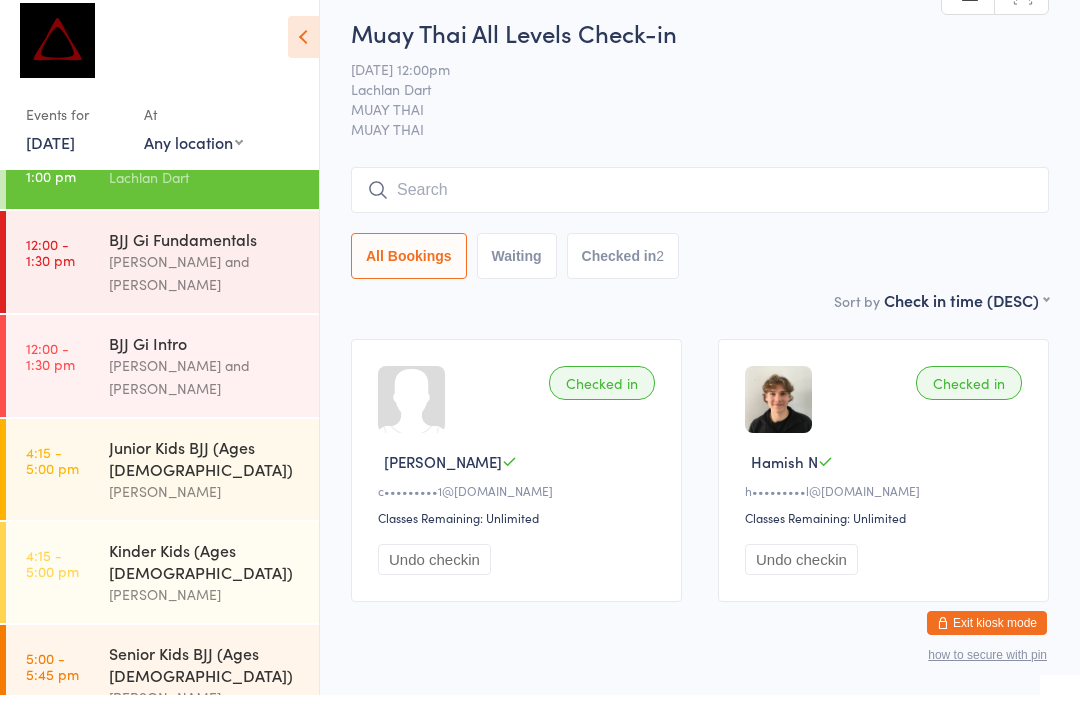 scroll, scrollTop: 392, scrollLeft: 0, axis: vertical 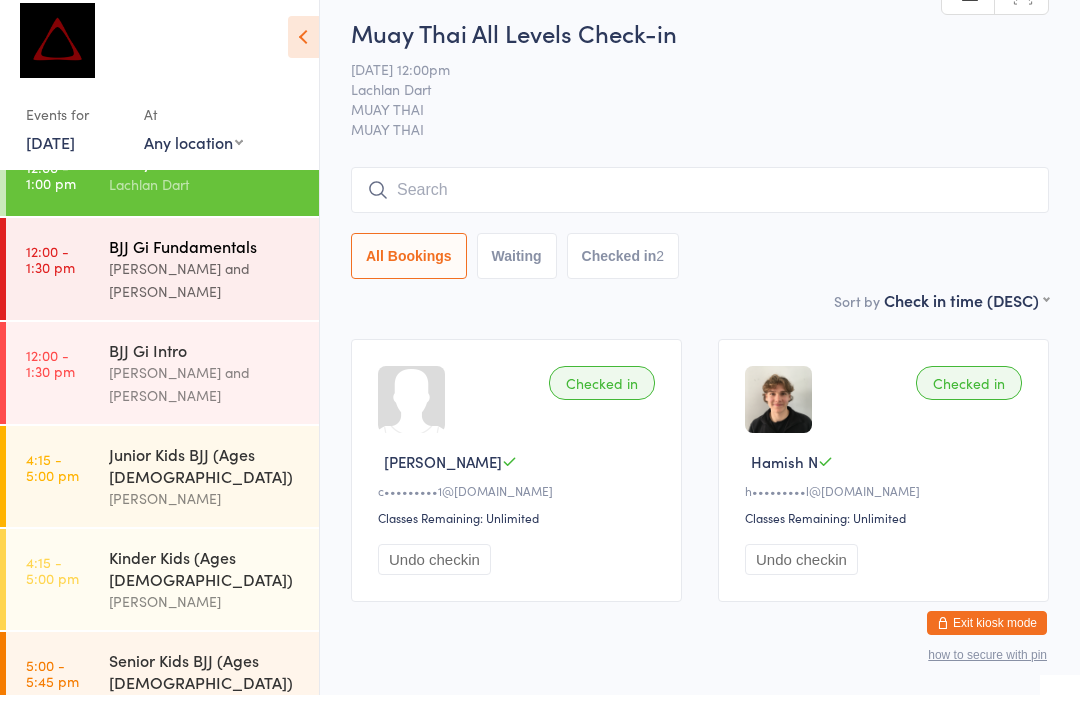 click on "BJJ Gi Fundamentals" at bounding box center (205, 258) 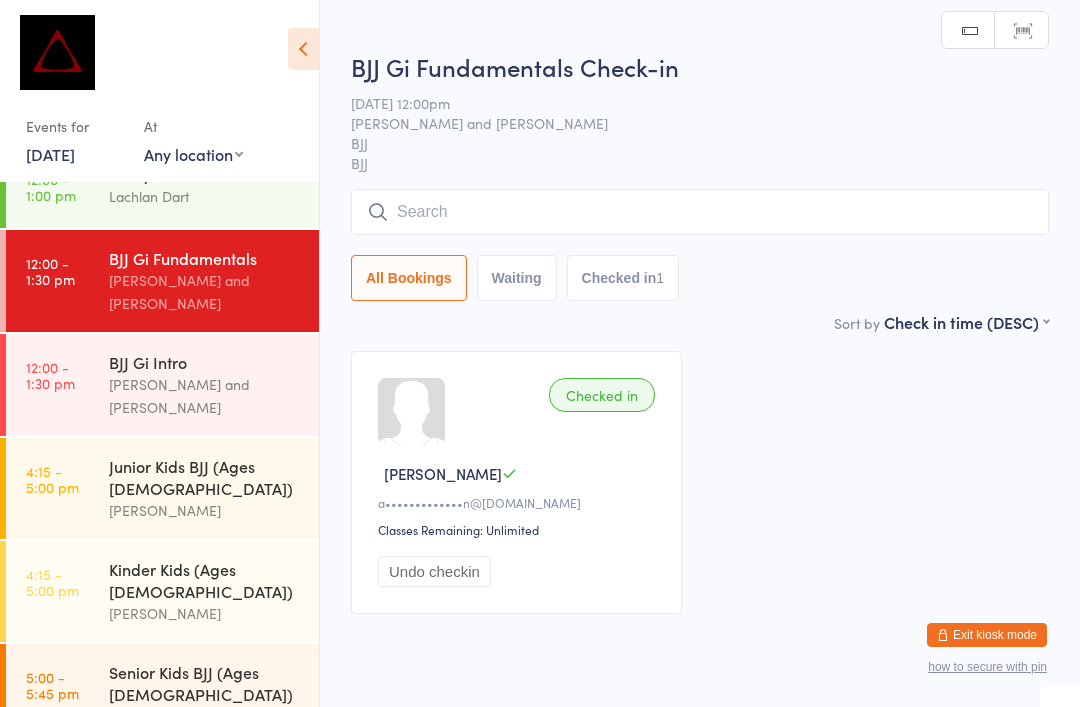 click at bounding box center [700, 212] 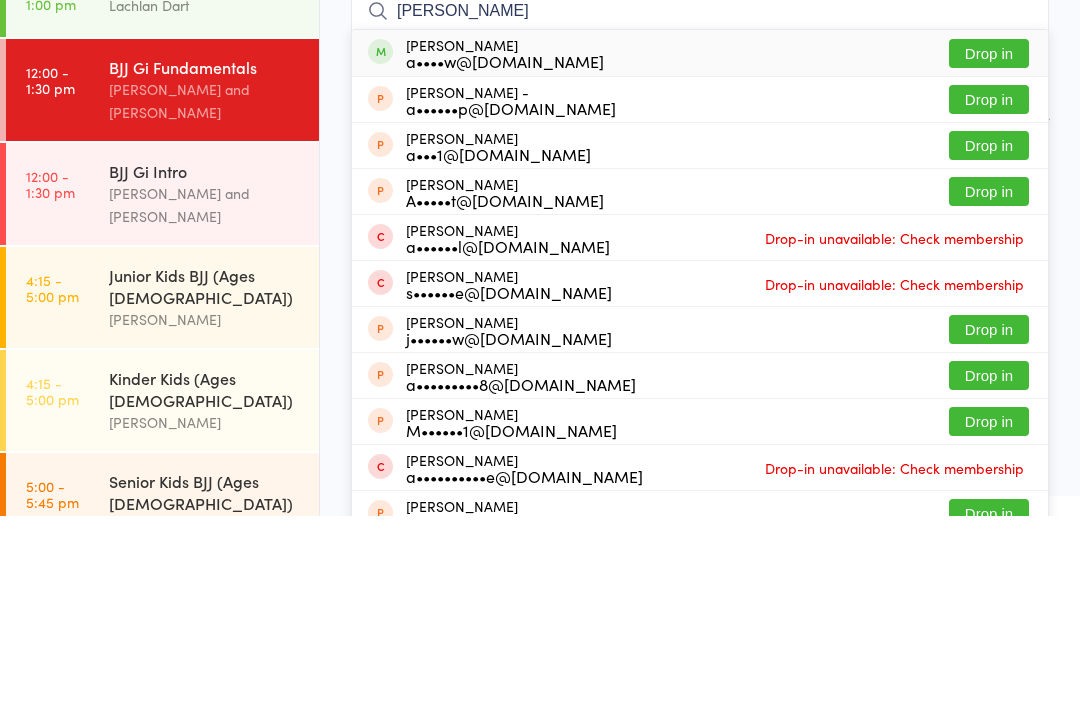 type on "[PERSON_NAME]" 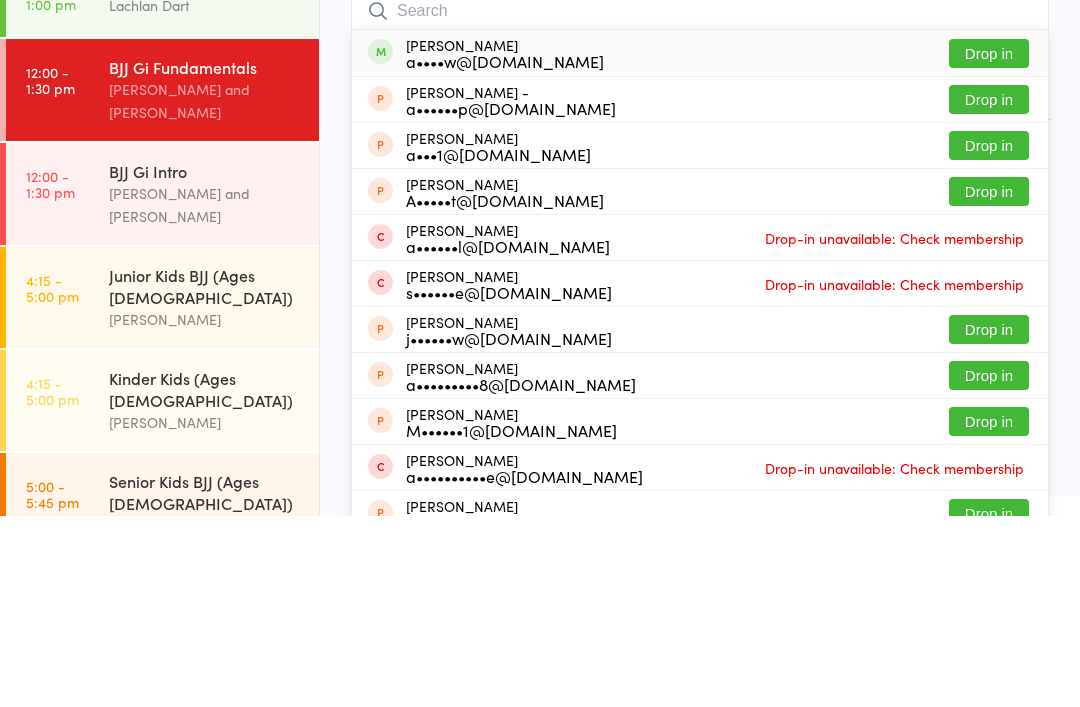 scroll, scrollTop: 71, scrollLeft: 0, axis: vertical 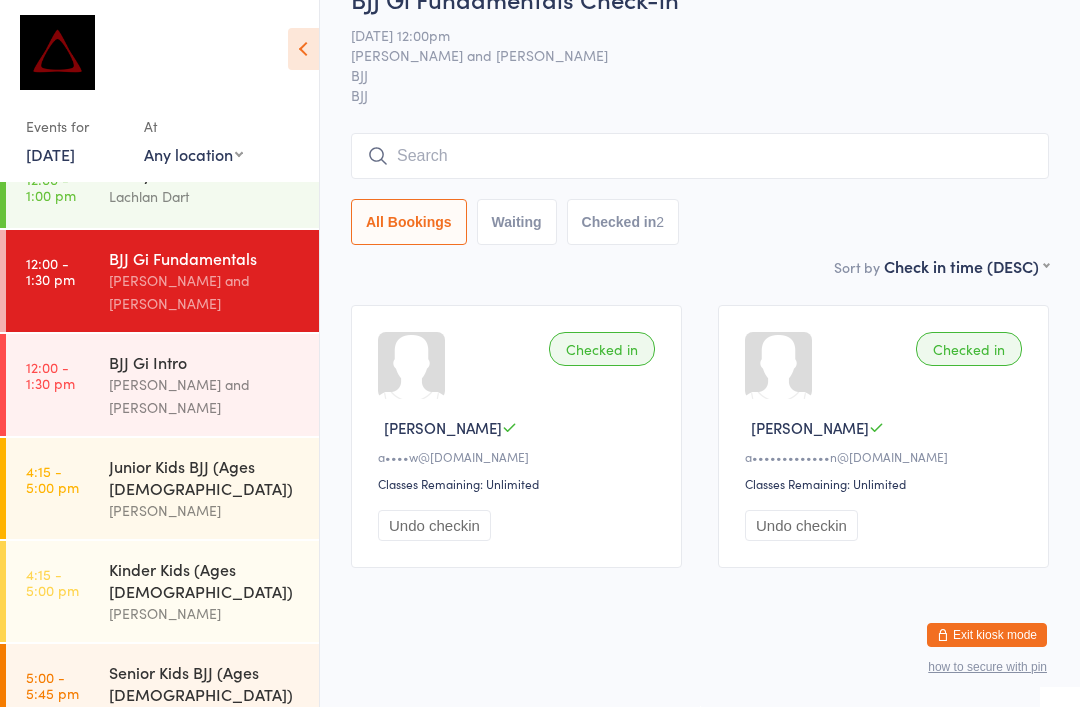 click at bounding box center (700, 156) 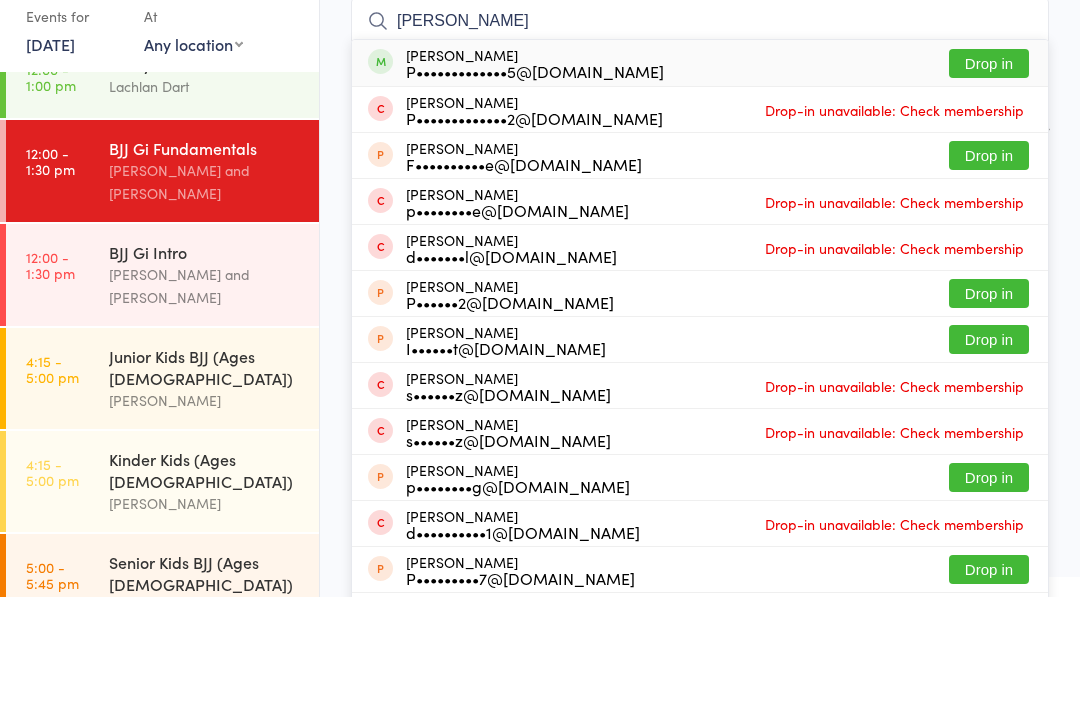 type on "[PERSON_NAME]" 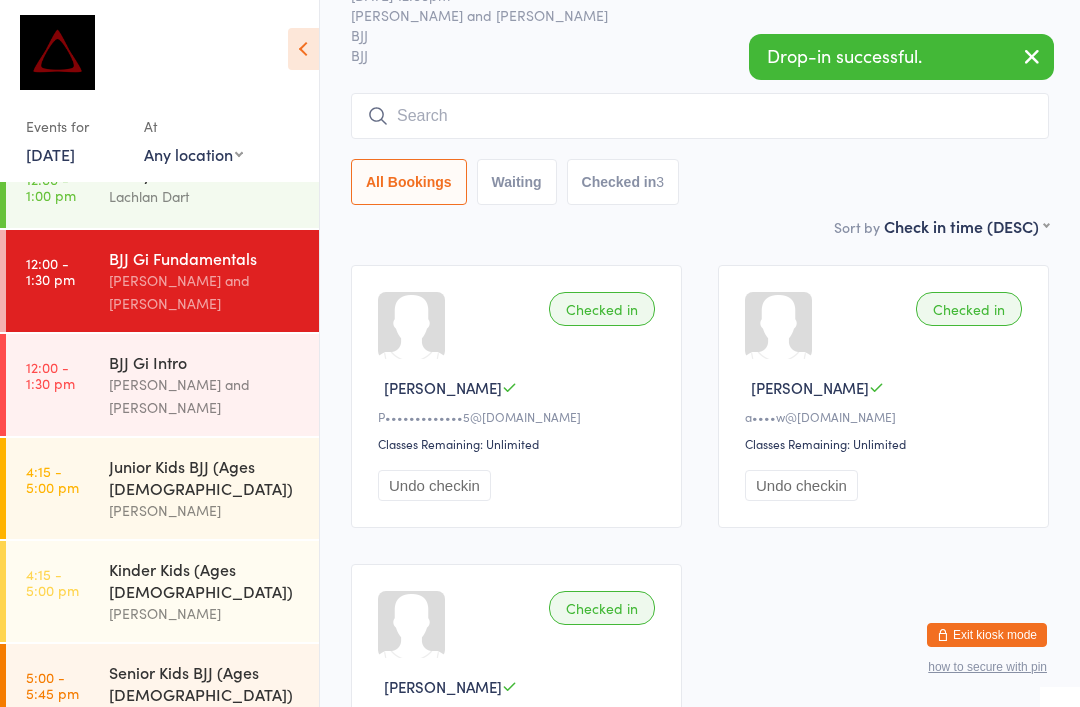 scroll, scrollTop: 98, scrollLeft: 0, axis: vertical 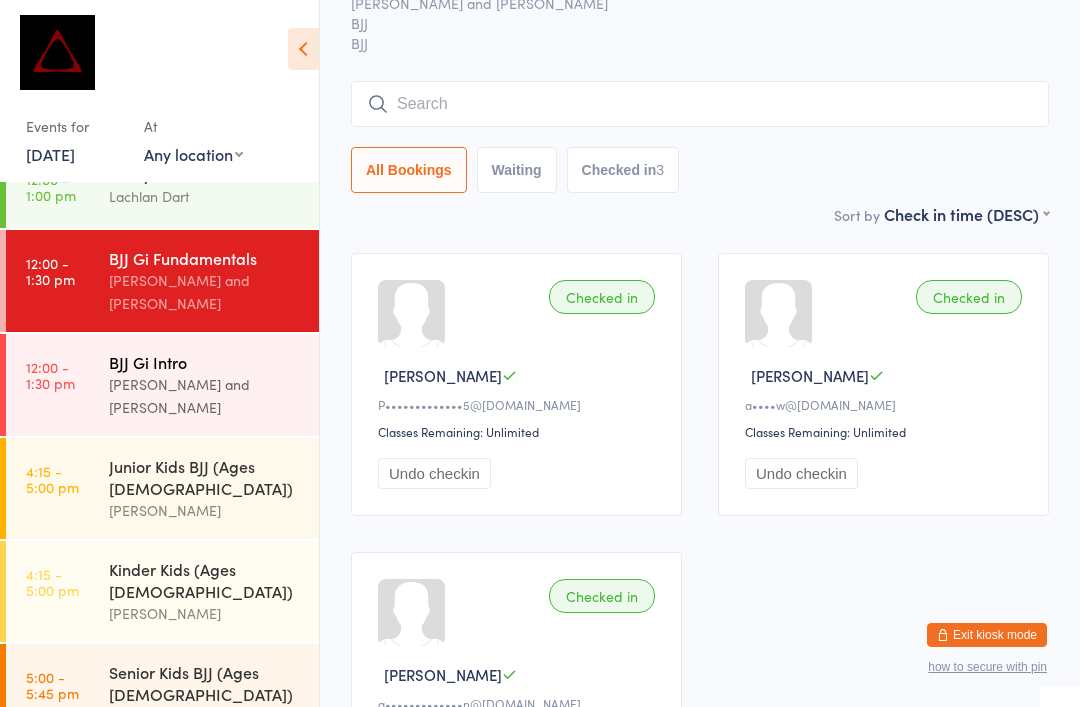 click on "BJJ Gi Intro" at bounding box center (205, 362) 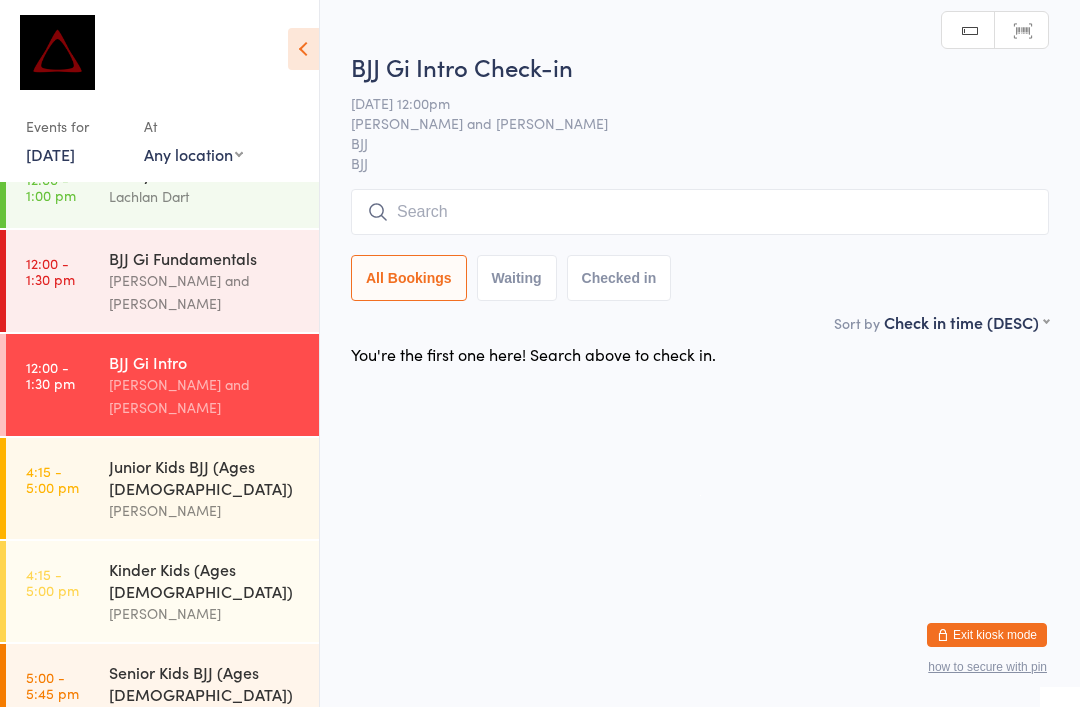 click at bounding box center [700, 212] 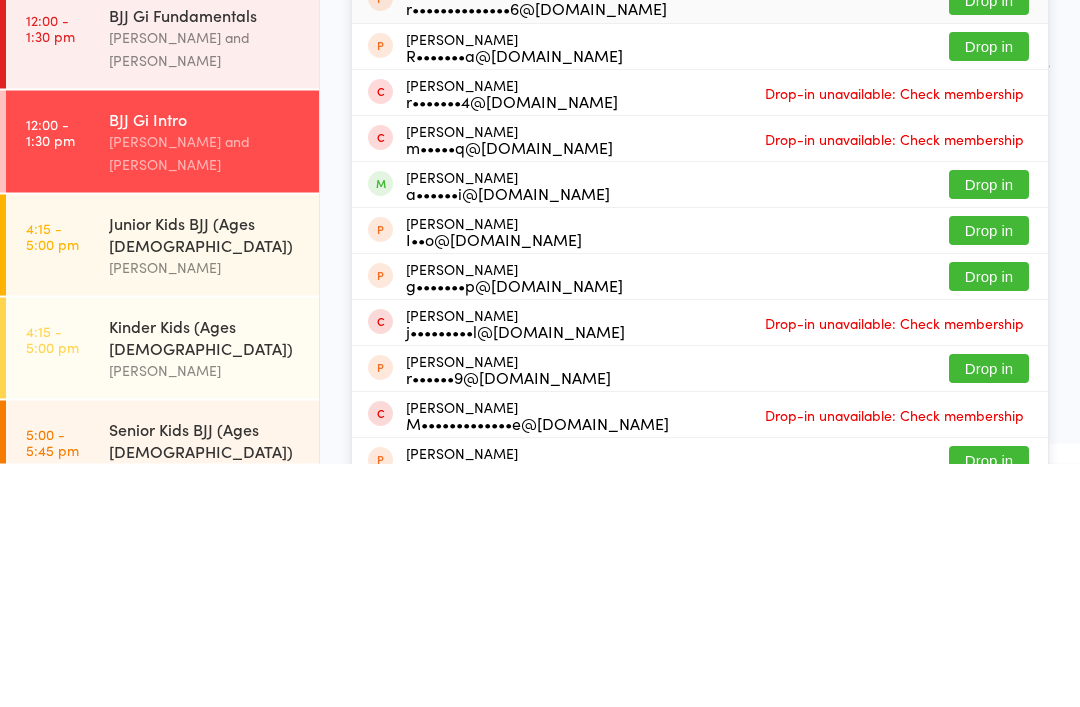 type on "Rafa" 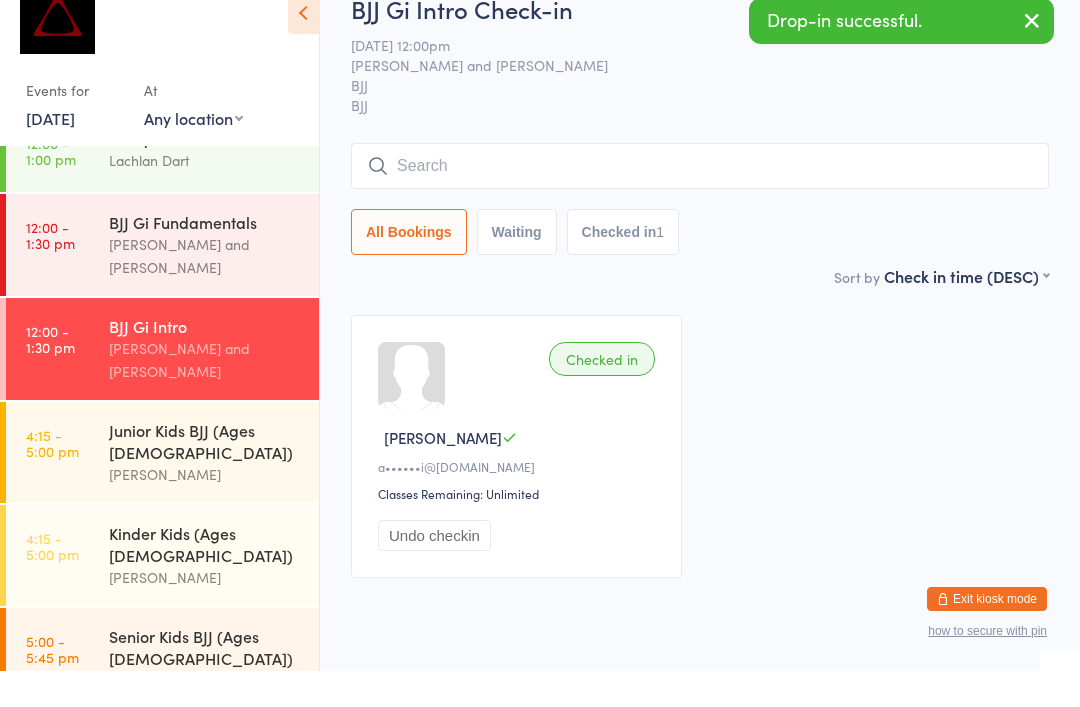 scroll, scrollTop: 36, scrollLeft: 0, axis: vertical 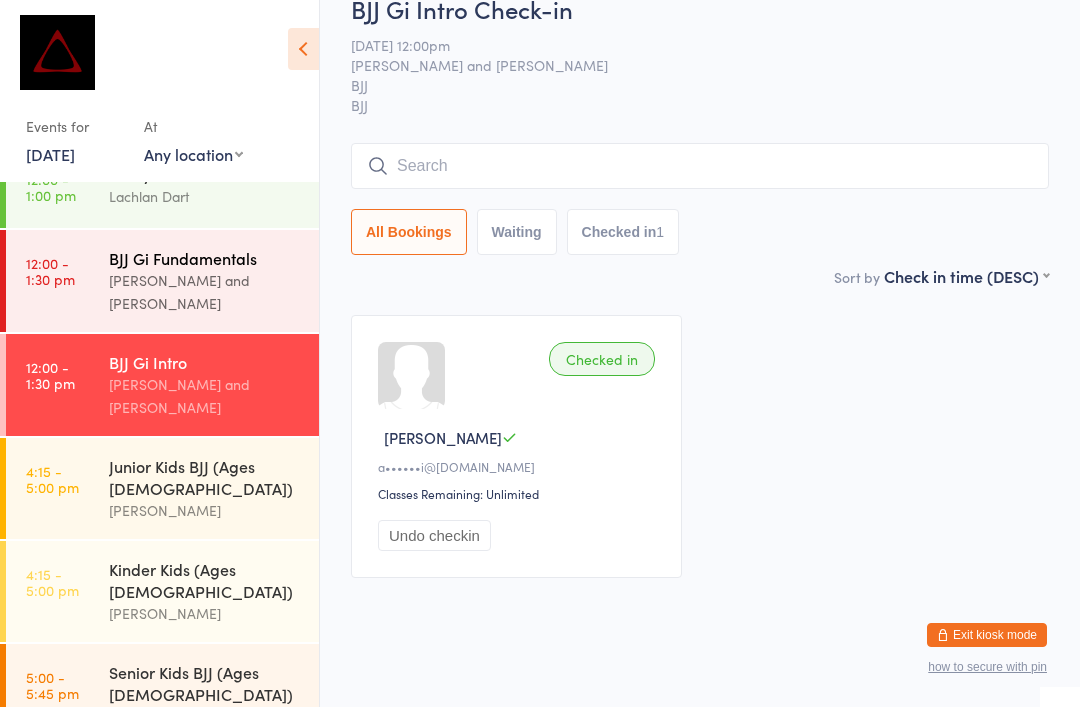 click on "BJJ Gi Fundamentals" at bounding box center (205, 258) 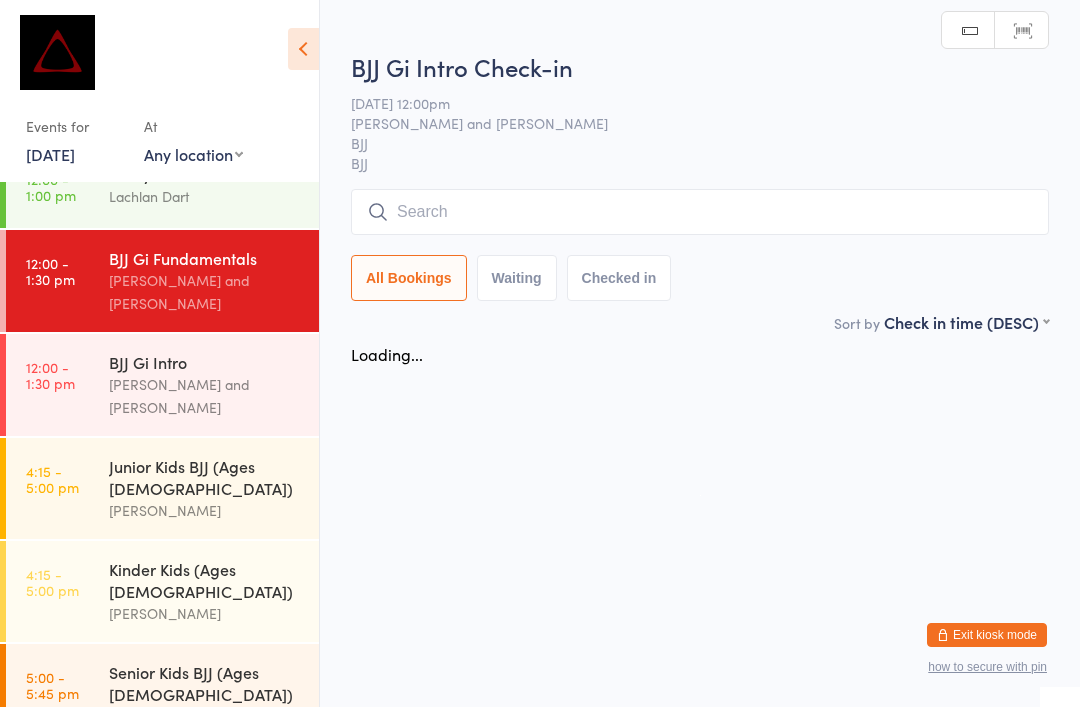 scroll, scrollTop: 0, scrollLeft: 0, axis: both 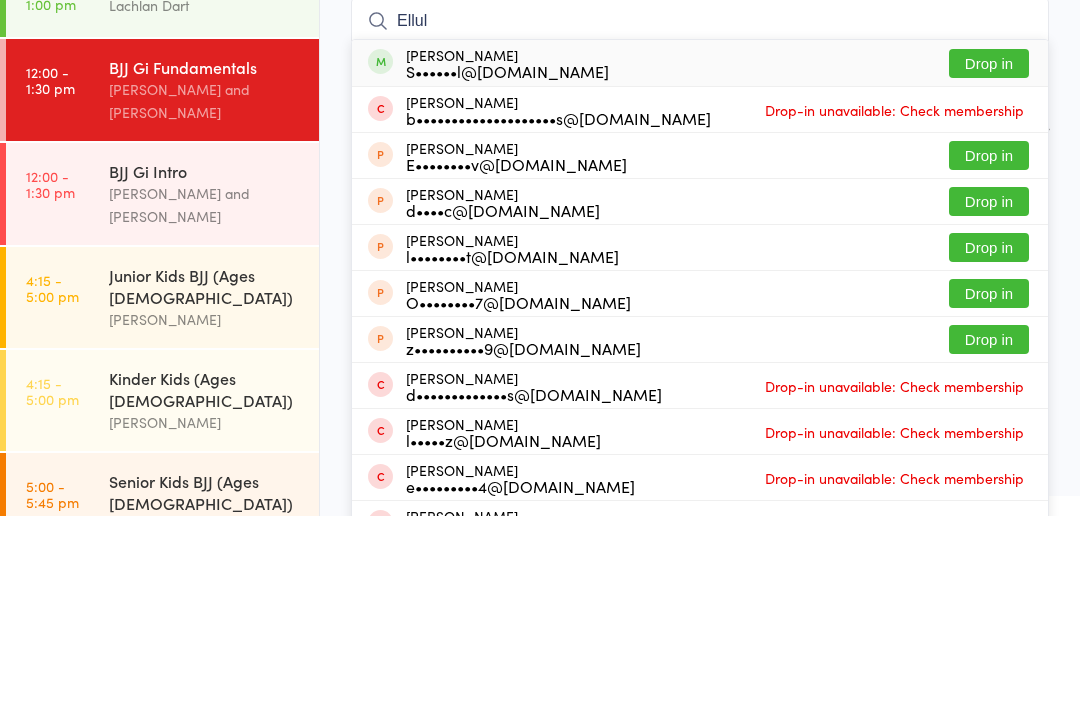 type on "Ellul" 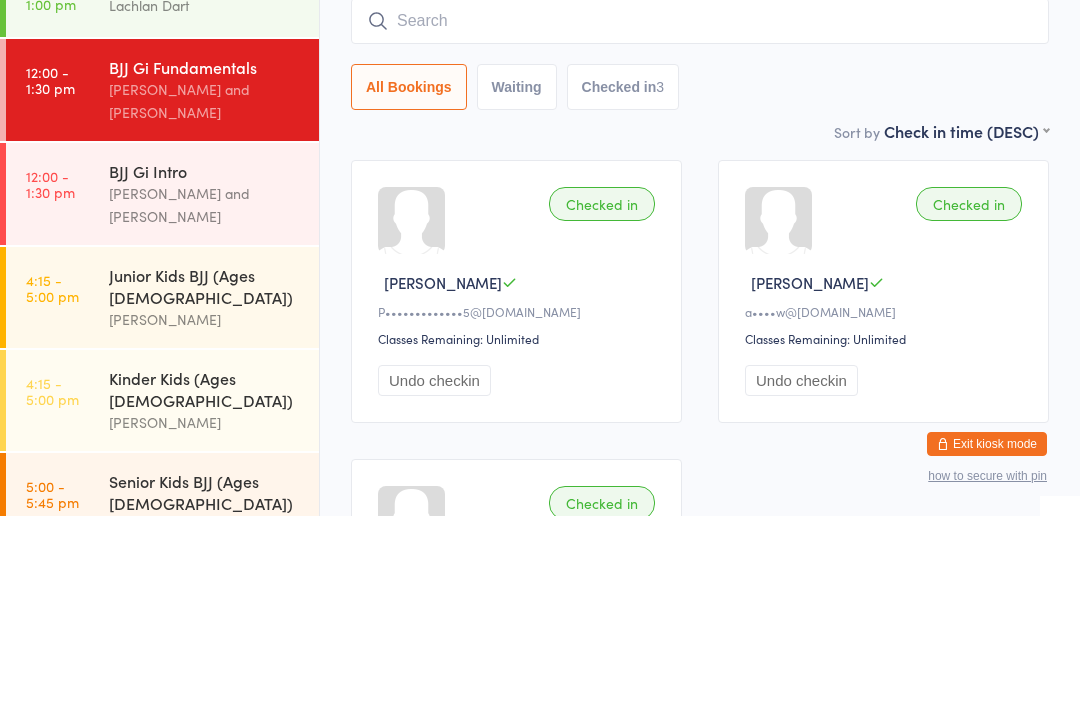 scroll, scrollTop: 191, scrollLeft: 0, axis: vertical 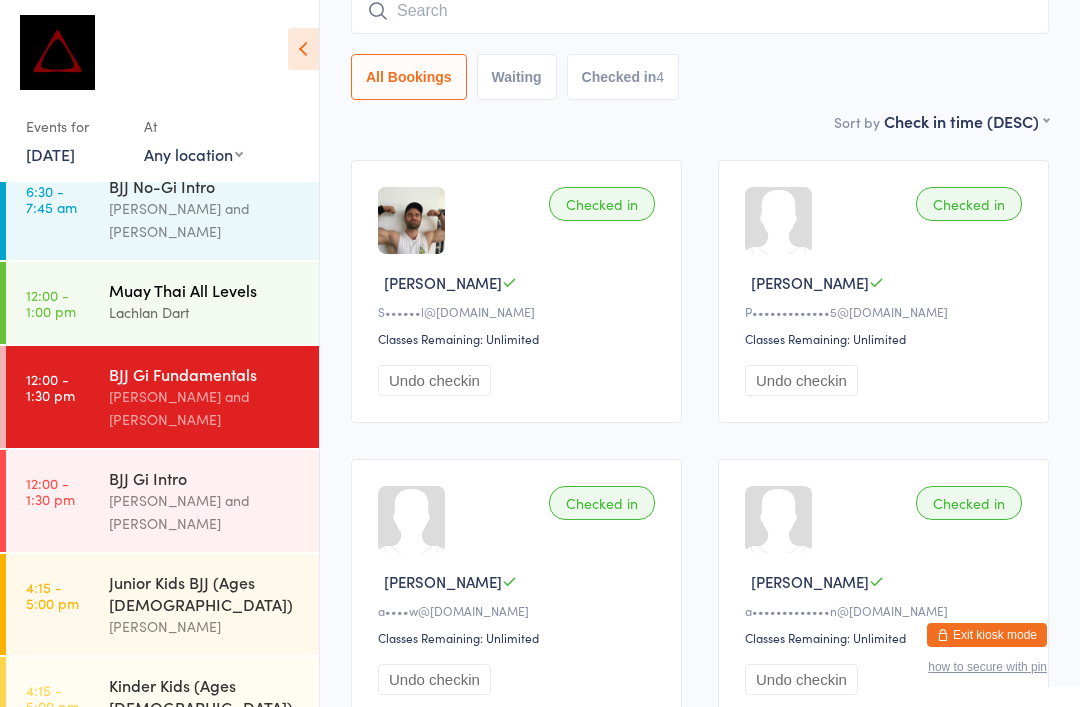 click on "Muay Thai All Levels" at bounding box center (205, 290) 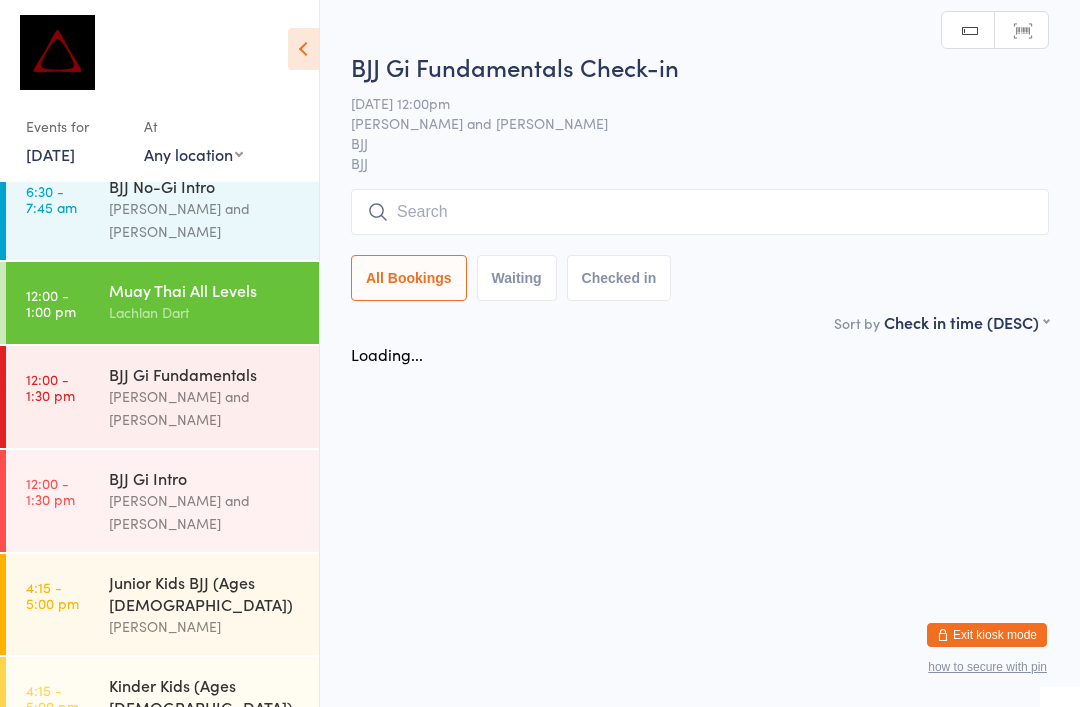 scroll, scrollTop: 0, scrollLeft: 0, axis: both 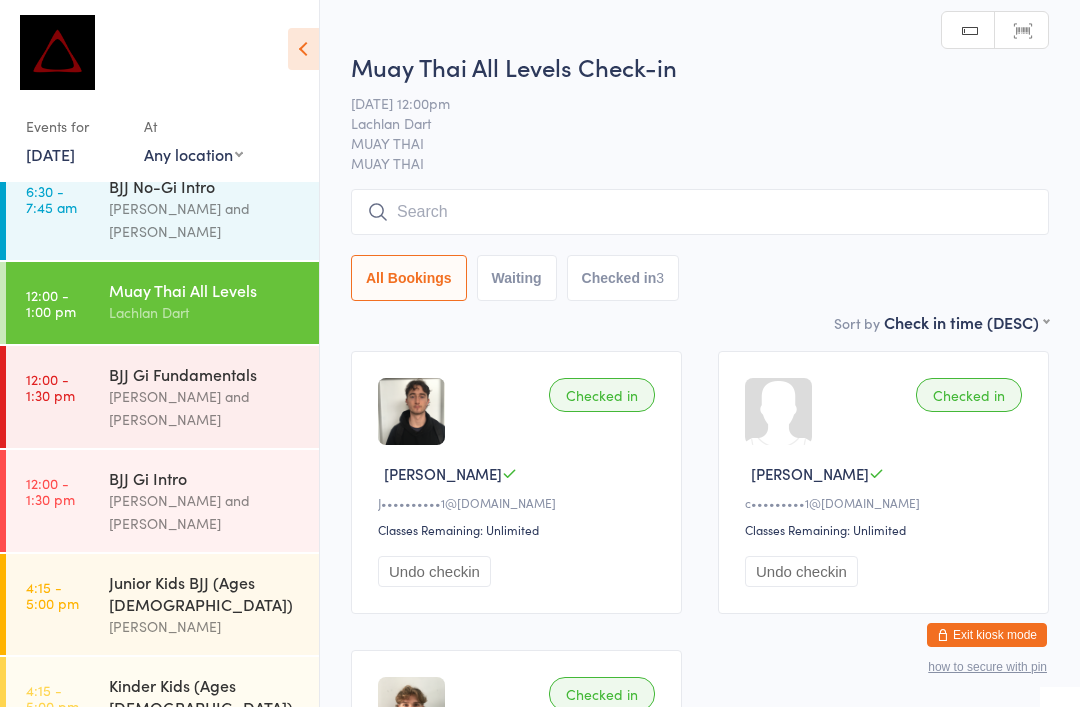 click at bounding box center (700, 212) 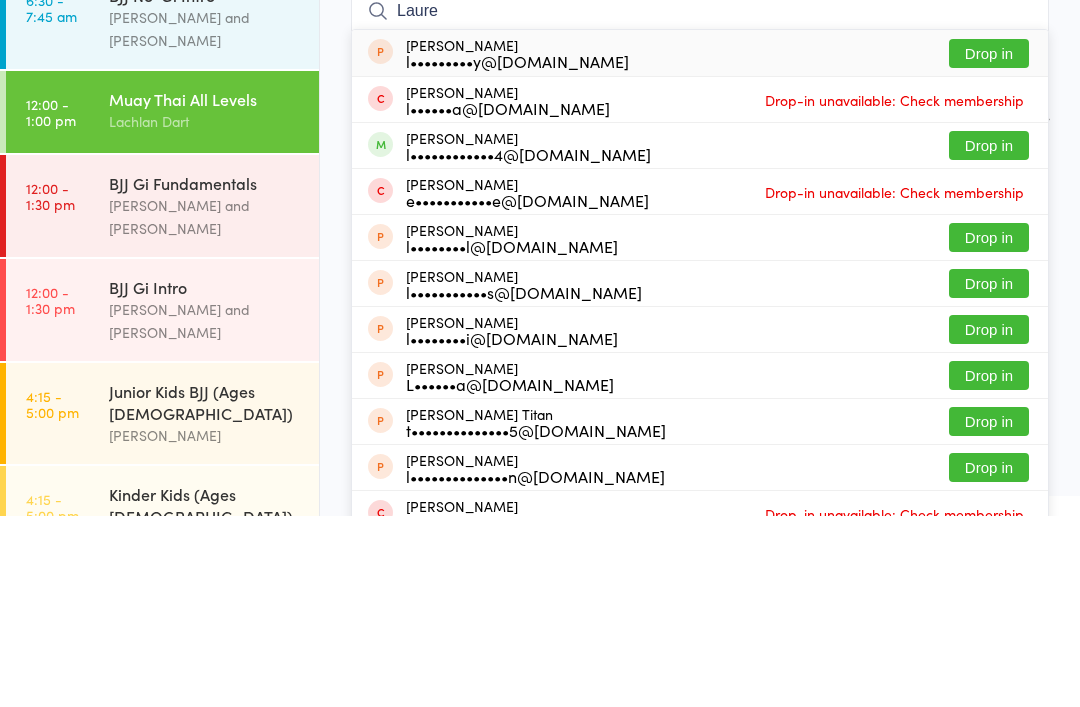 type on "Laure" 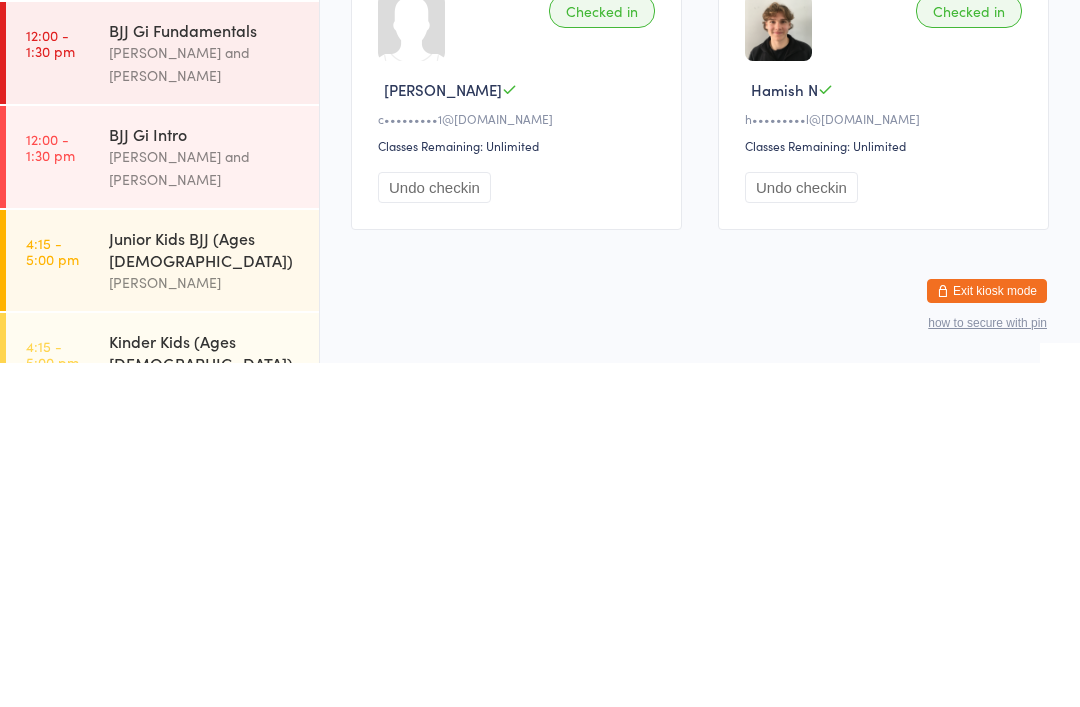 scroll, scrollTop: 340, scrollLeft: 0, axis: vertical 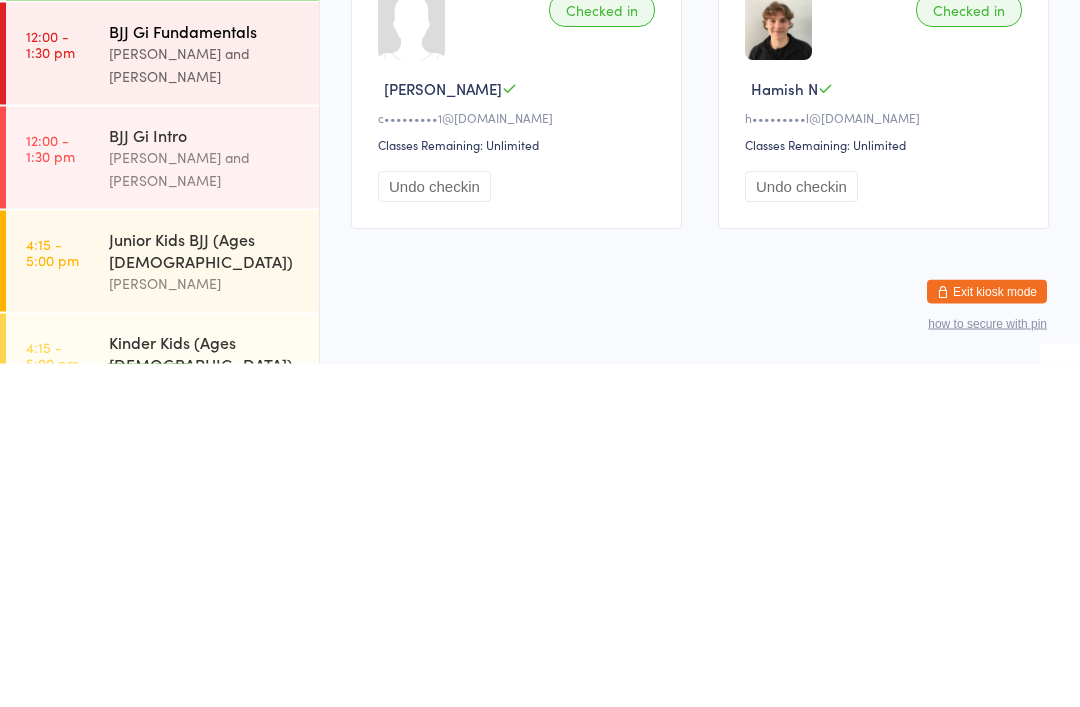 click on "12:00 - 1:30 pm BJJ Gi Fundamentals [PERSON_NAME] and [PERSON_NAME]" at bounding box center [162, 397] 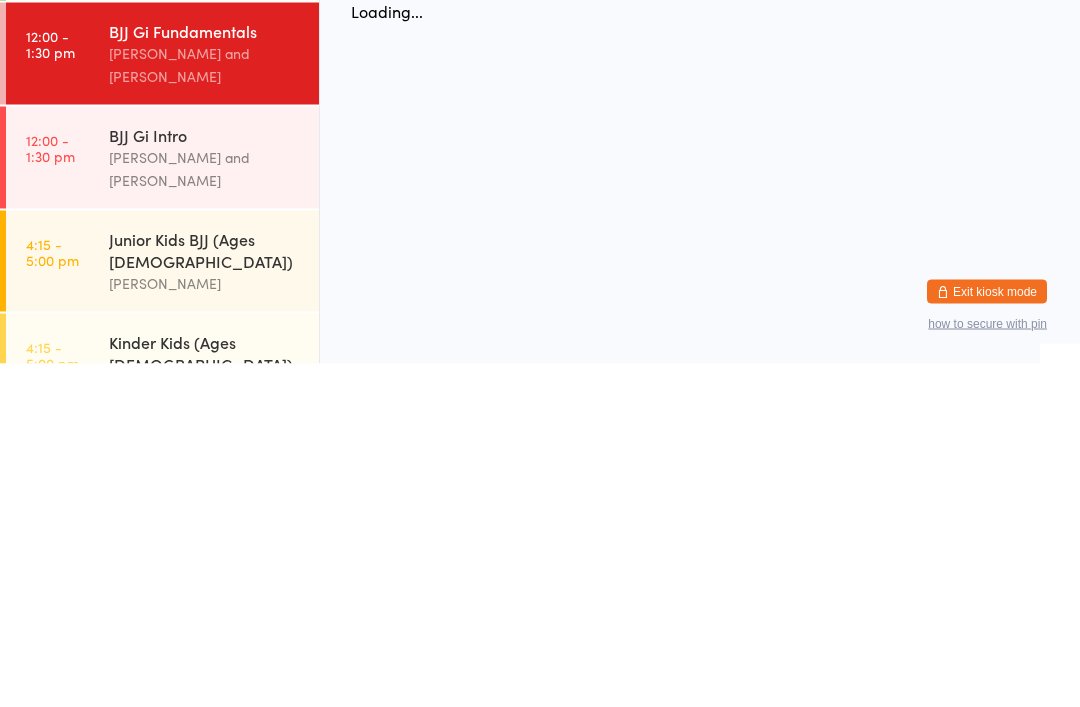 scroll, scrollTop: 0, scrollLeft: 0, axis: both 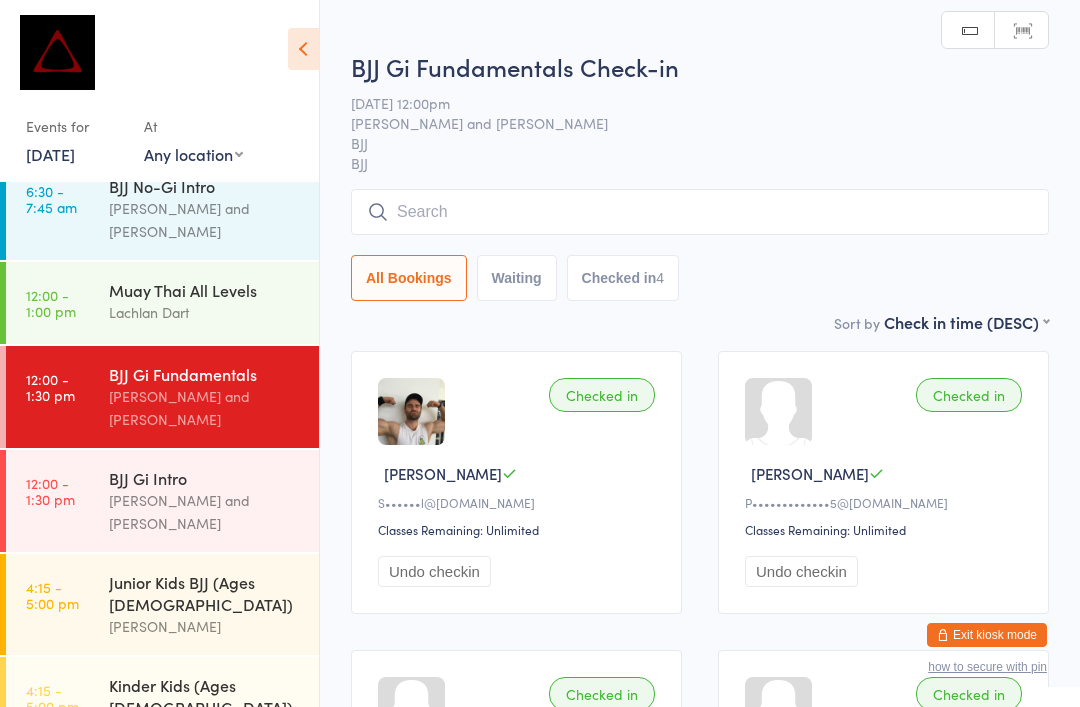 click at bounding box center [700, 212] 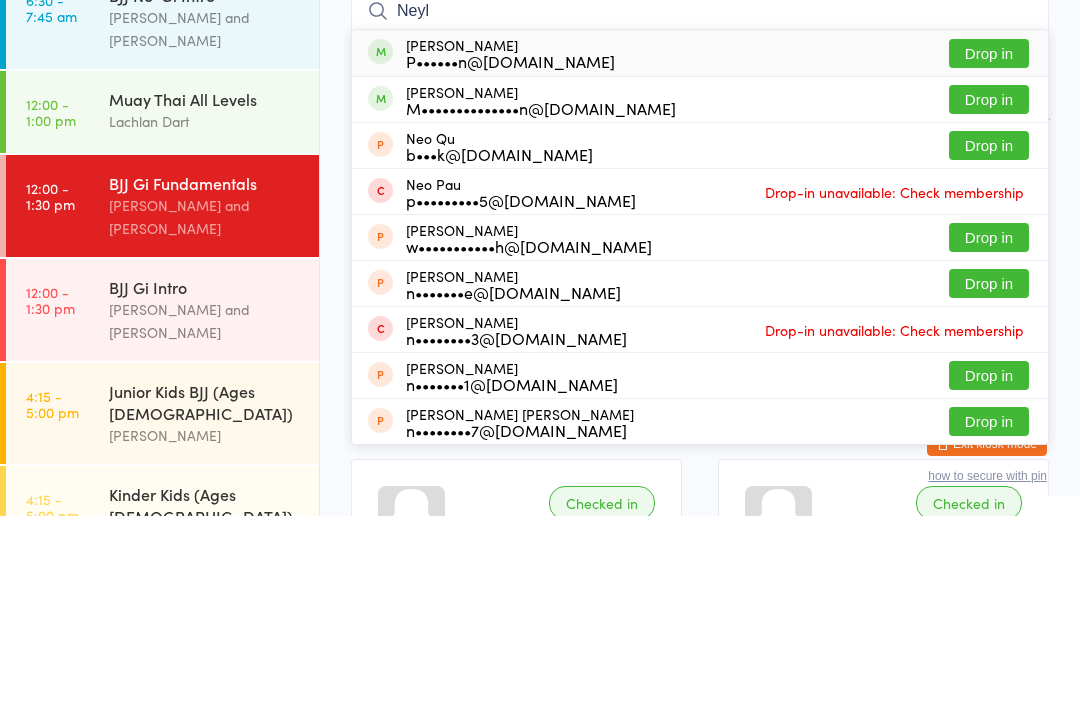 type on "Neyl" 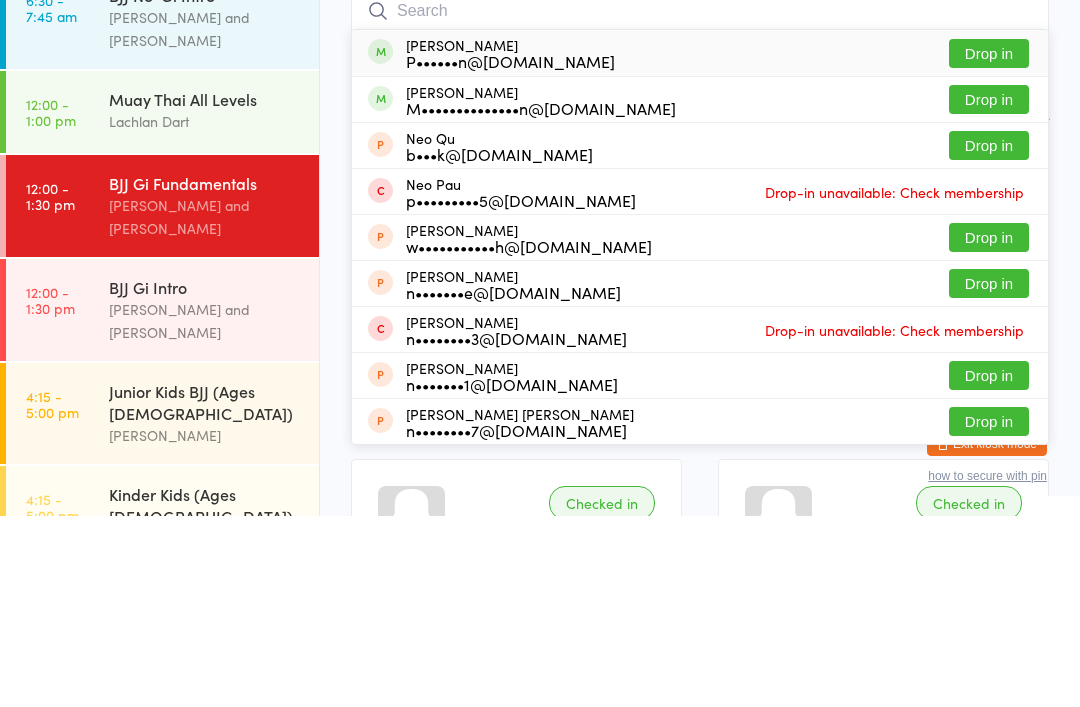 scroll, scrollTop: 191, scrollLeft: 0, axis: vertical 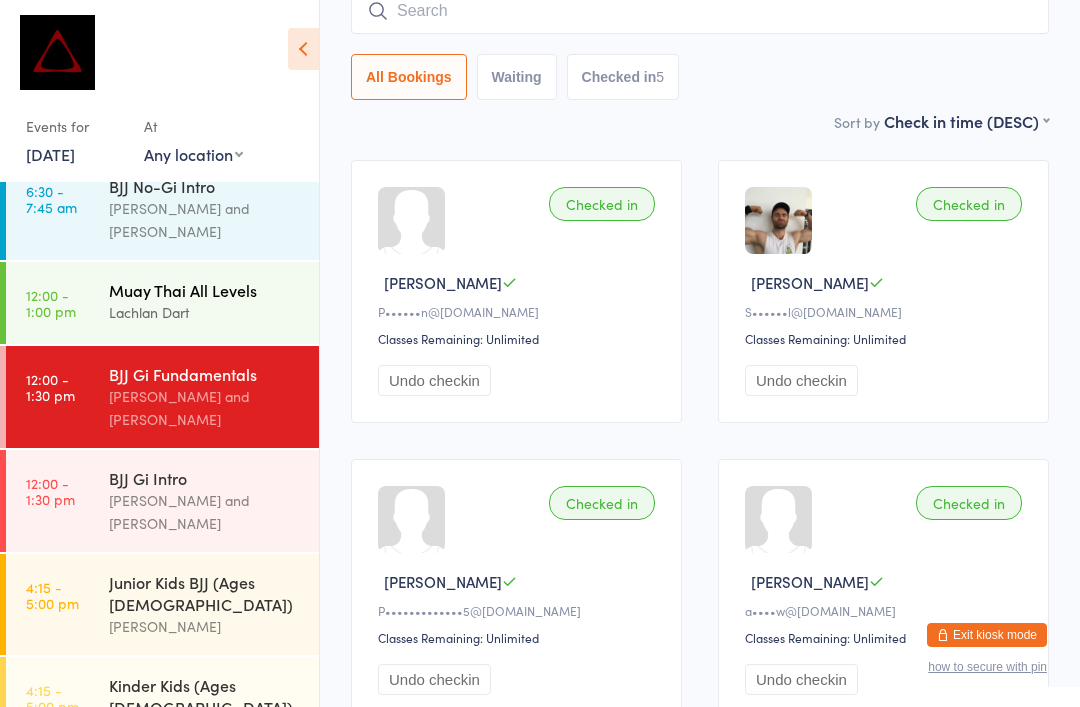 click on "Lachlan Dart" at bounding box center (205, 312) 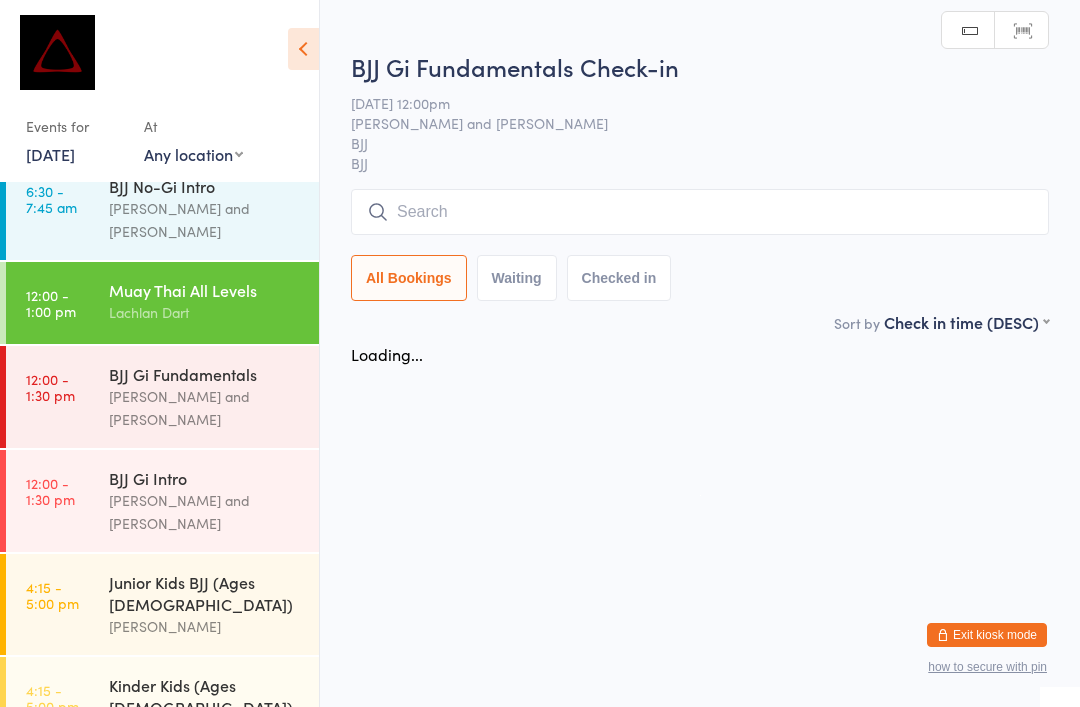 scroll, scrollTop: 0, scrollLeft: 0, axis: both 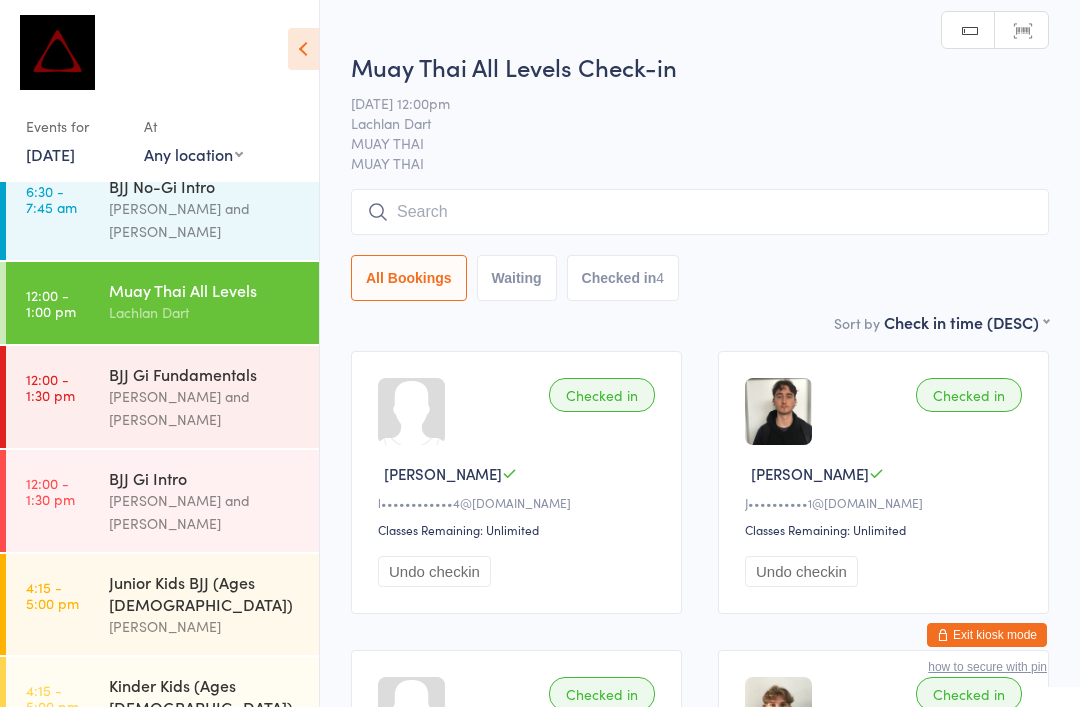 click at bounding box center (700, 212) 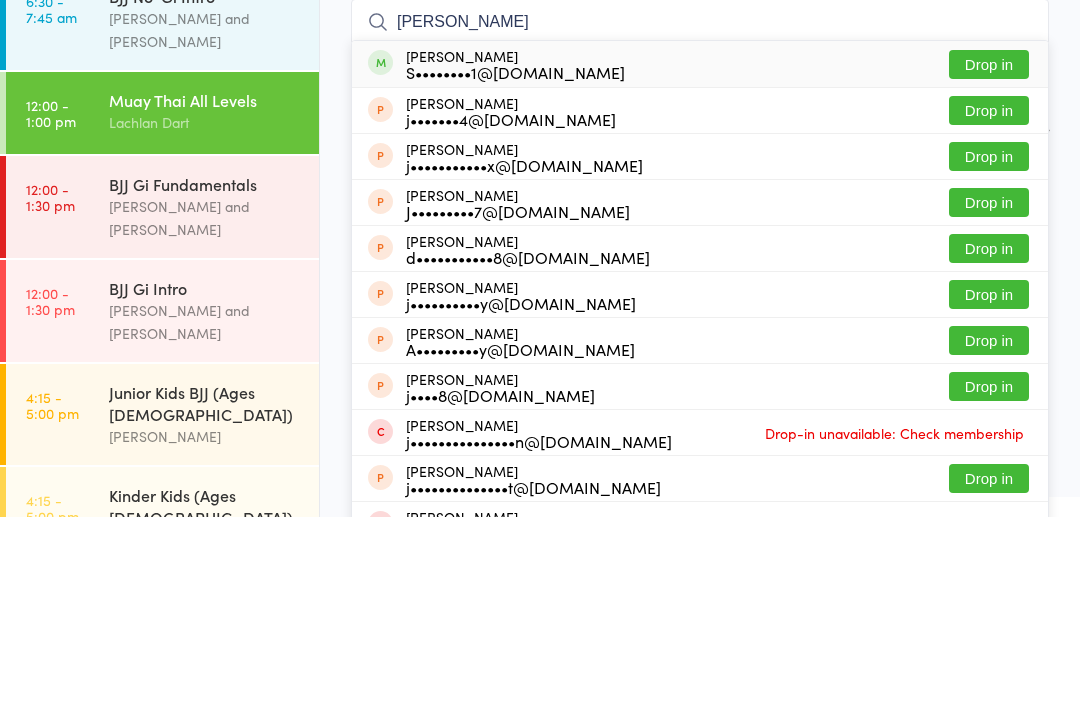 type on "[PERSON_NAME]" 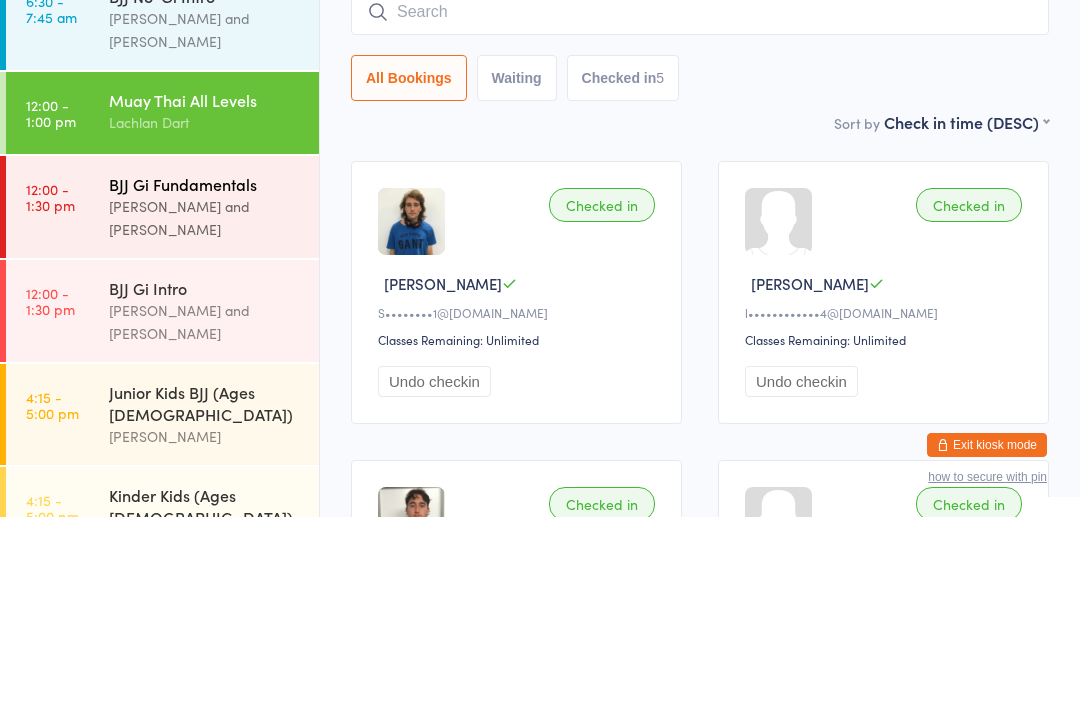 click on "BJJ Gi Fundamentals" at bounding box center (205, 374) 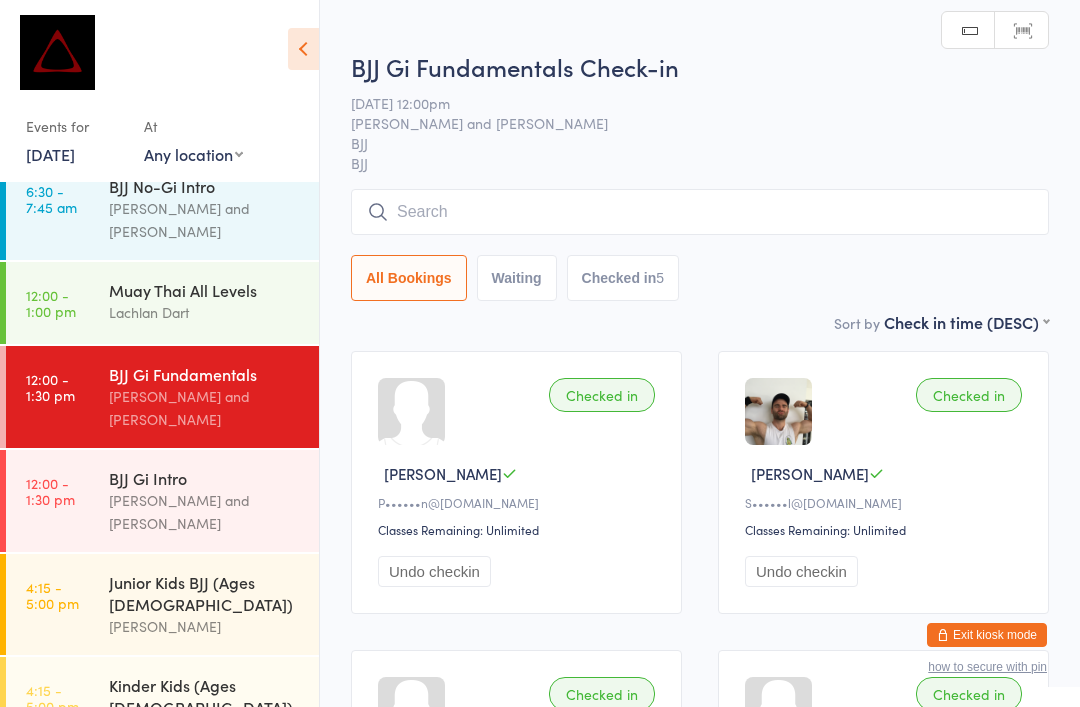 click at bounding box center (700, 212) 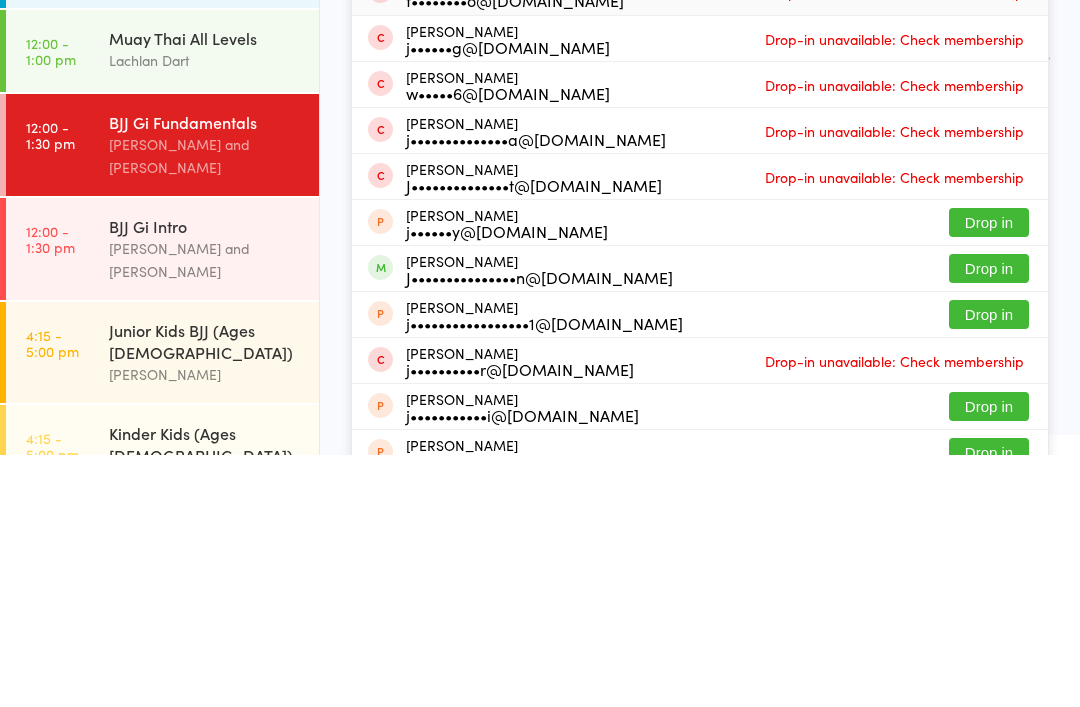 type on "[PERSON_NAME]" 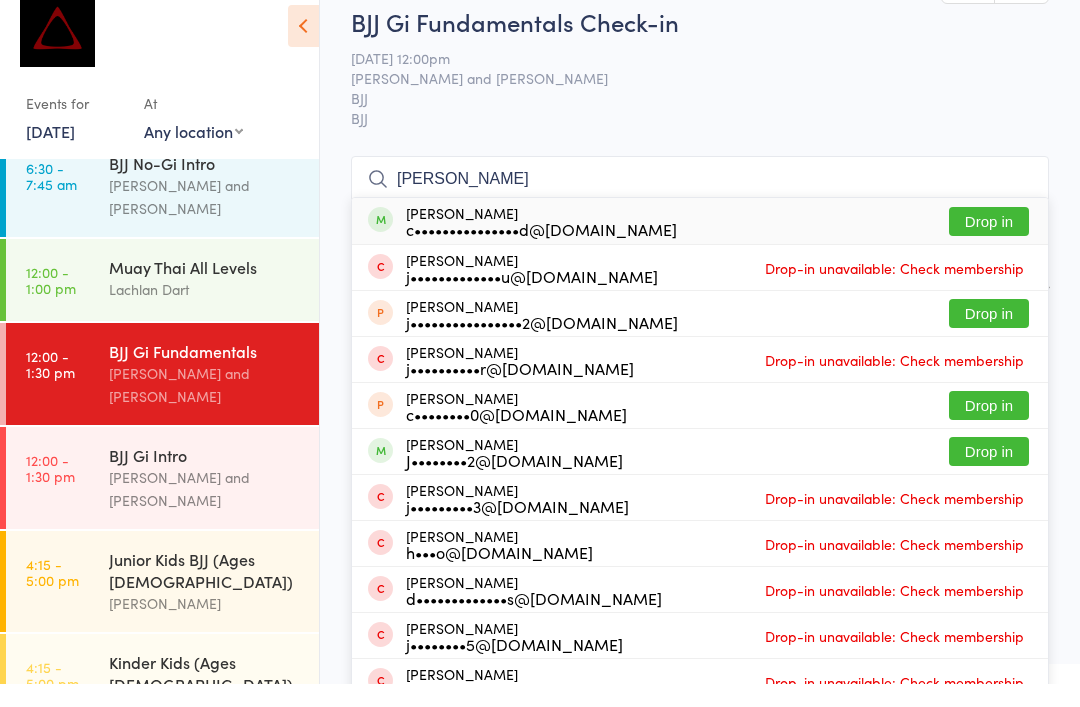type on "[PERSON_NAME]" 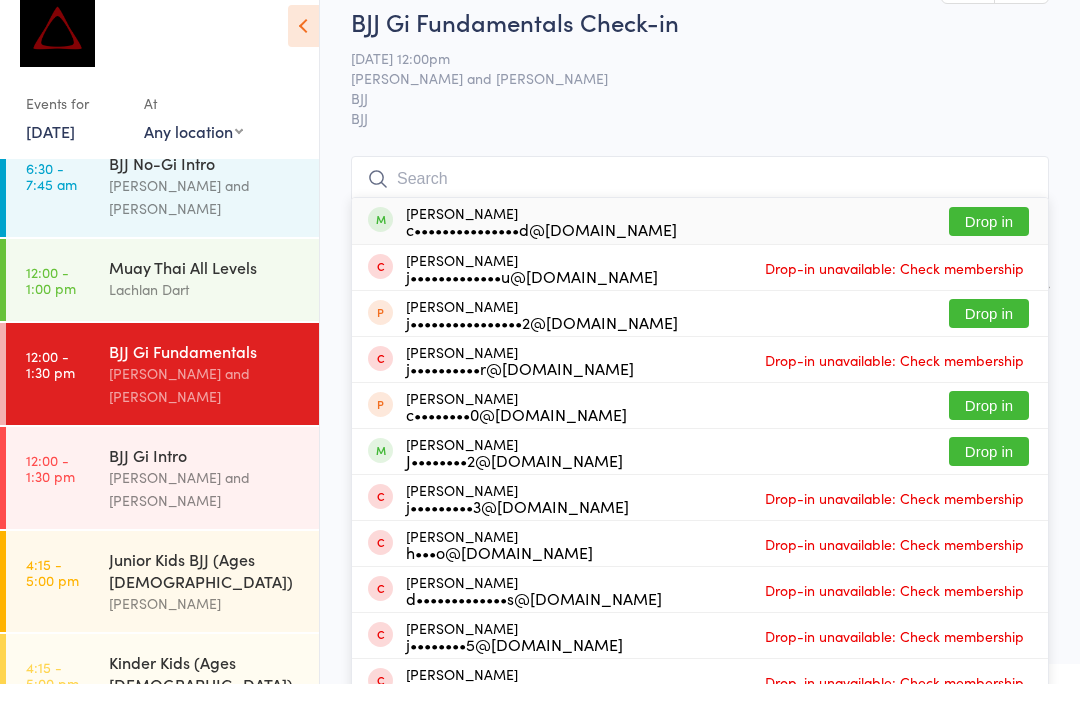 scroll, scrollTop: 23, scrollLeft: 0, axis: vertical 